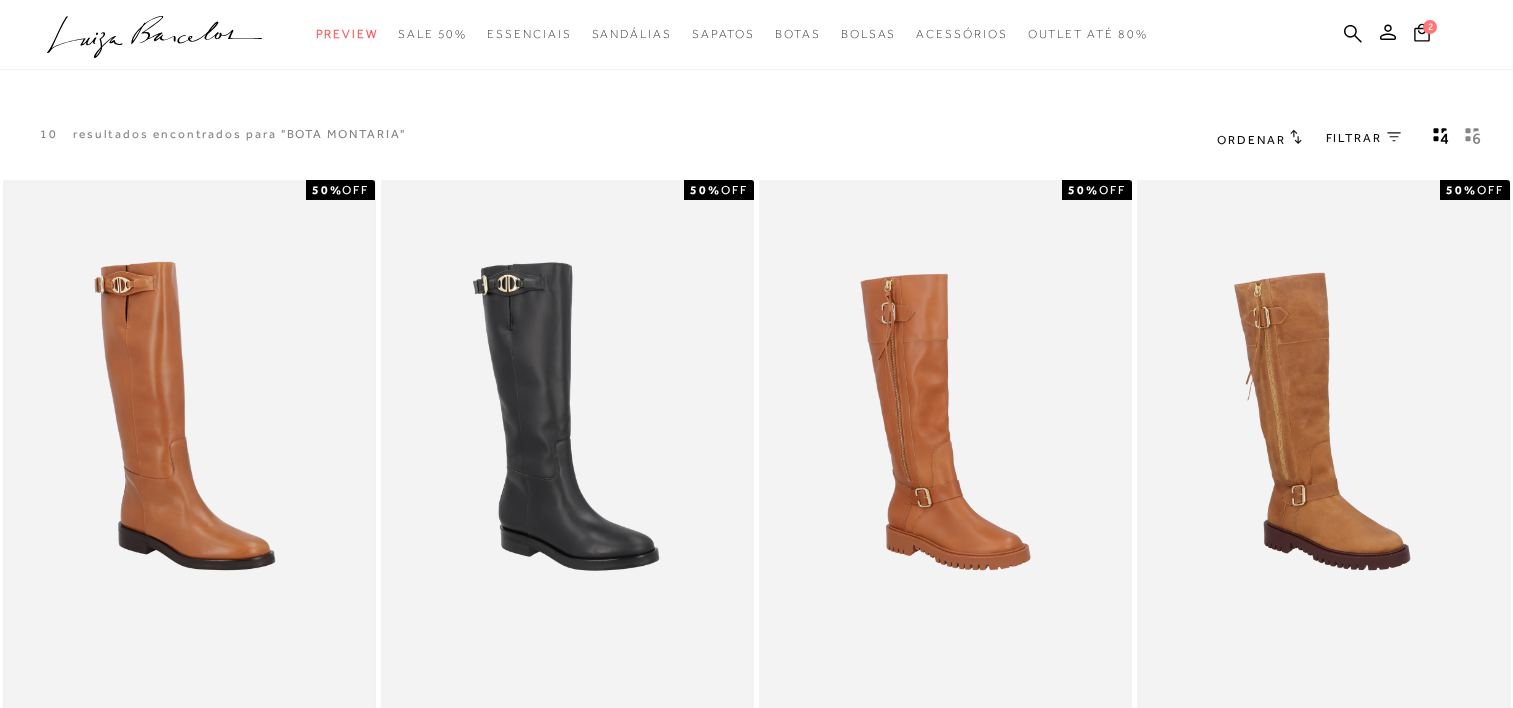 scroll, scrollTop: 0, scrollLeft: 0, axis: both 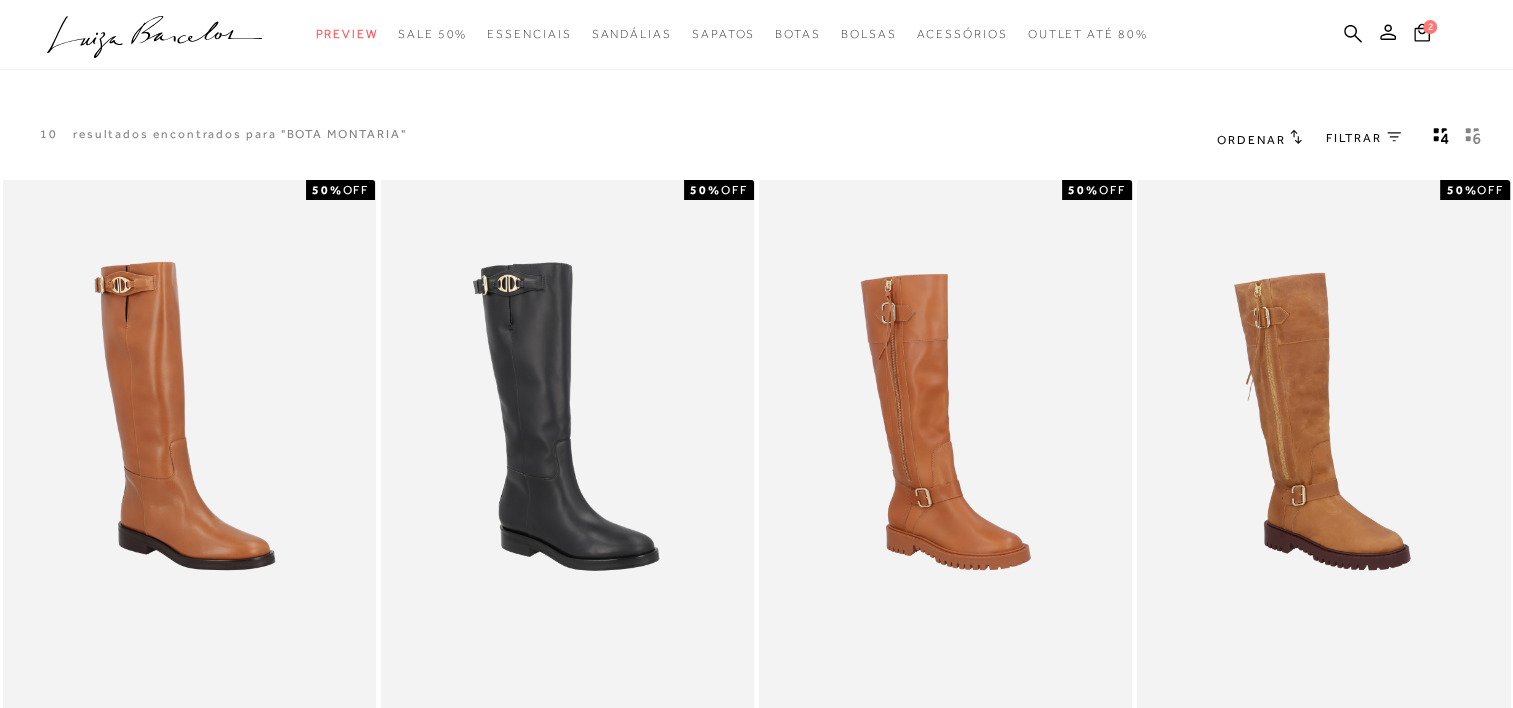click at bounding box center (189, 460) 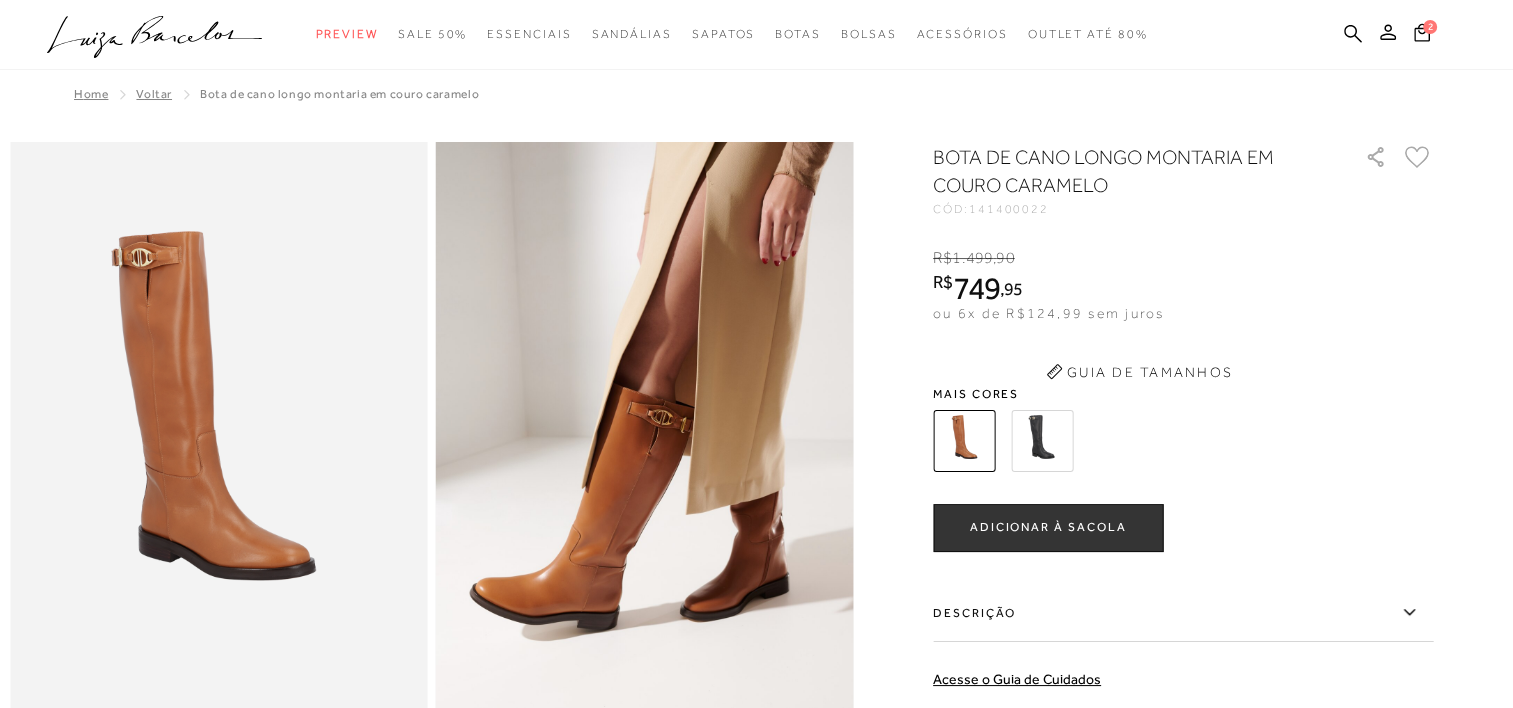 scroll, scrollTop: 0, scrollLeft: 0, axis: both 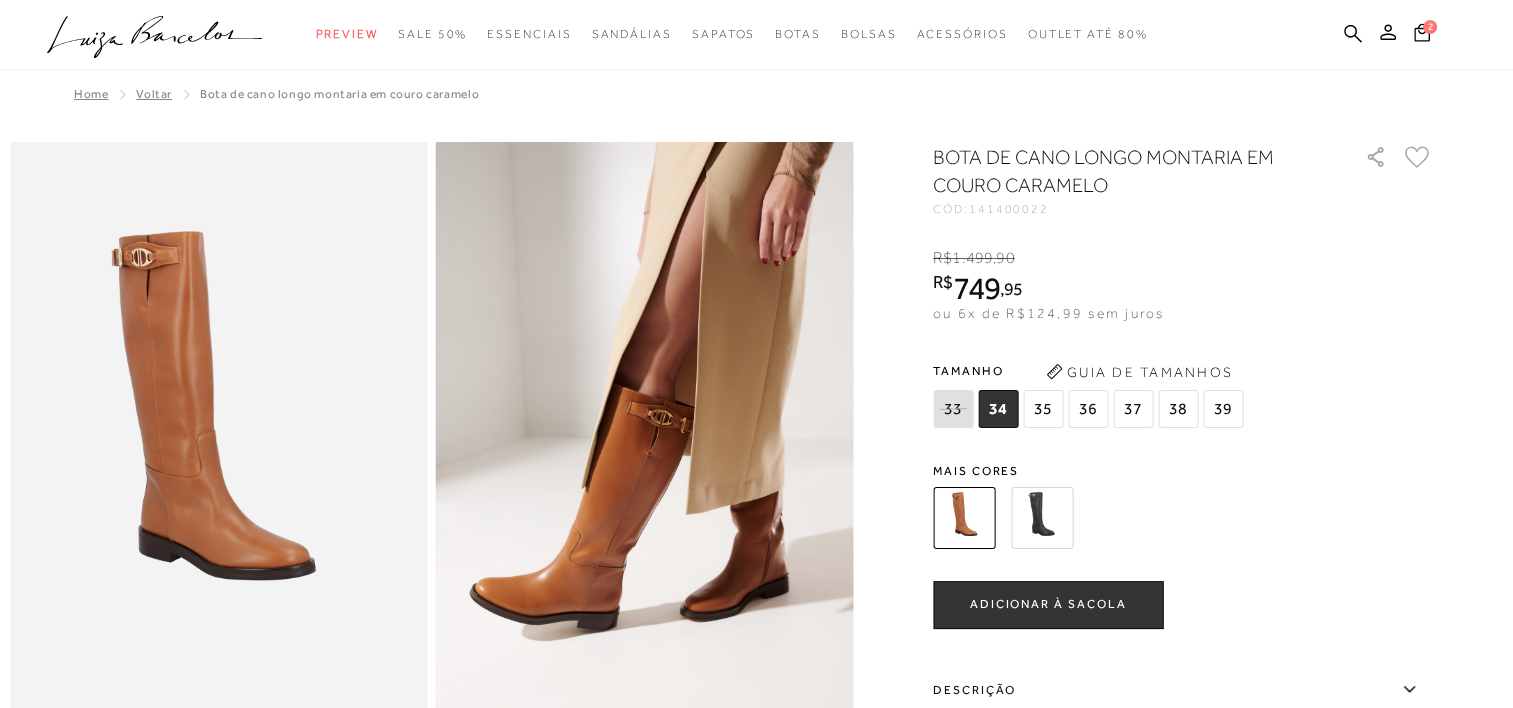 drag, startPoint x: 976, startPoint y: 212, endPoint x: 1061, endPoint y: 211, distance: 85.00588 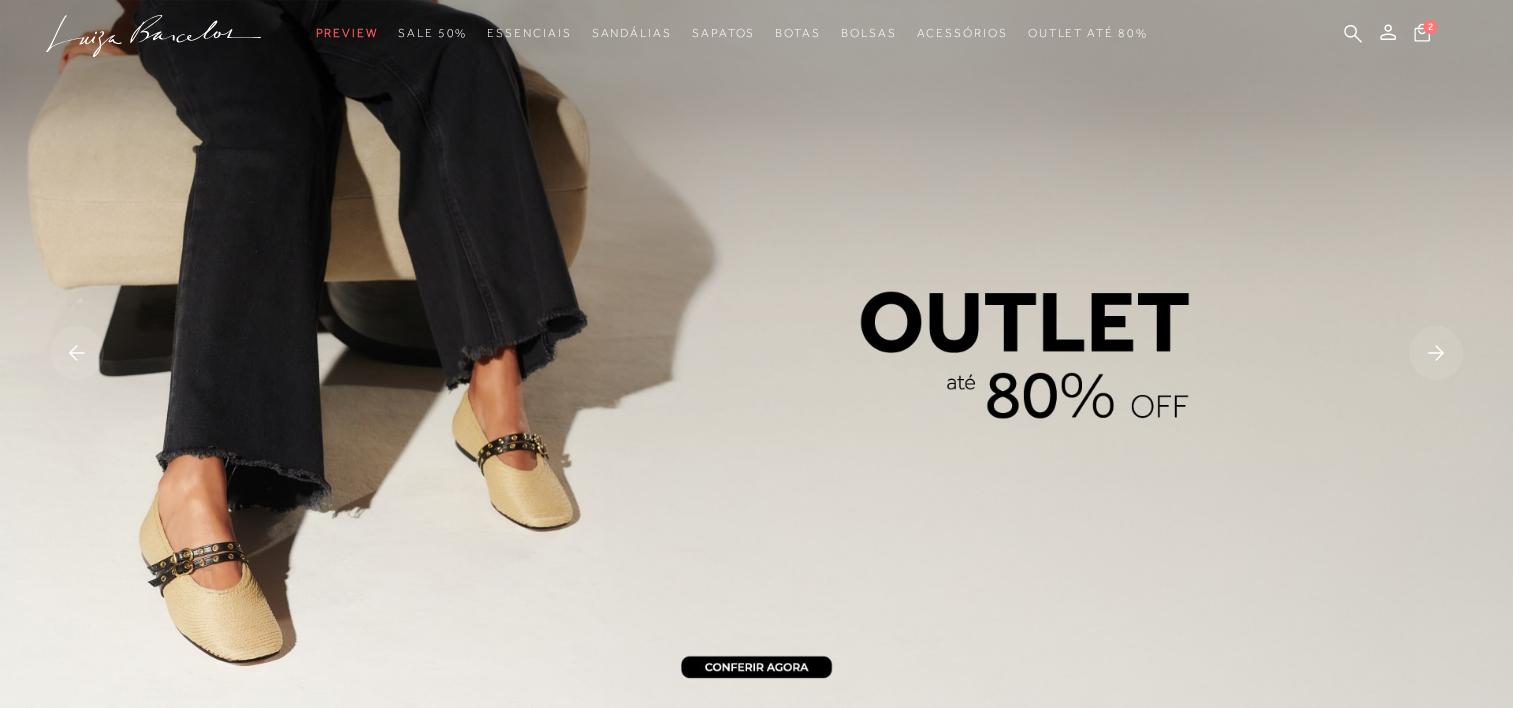 scroll, scrollTop: 0, scrollLeft: 0, axis: both 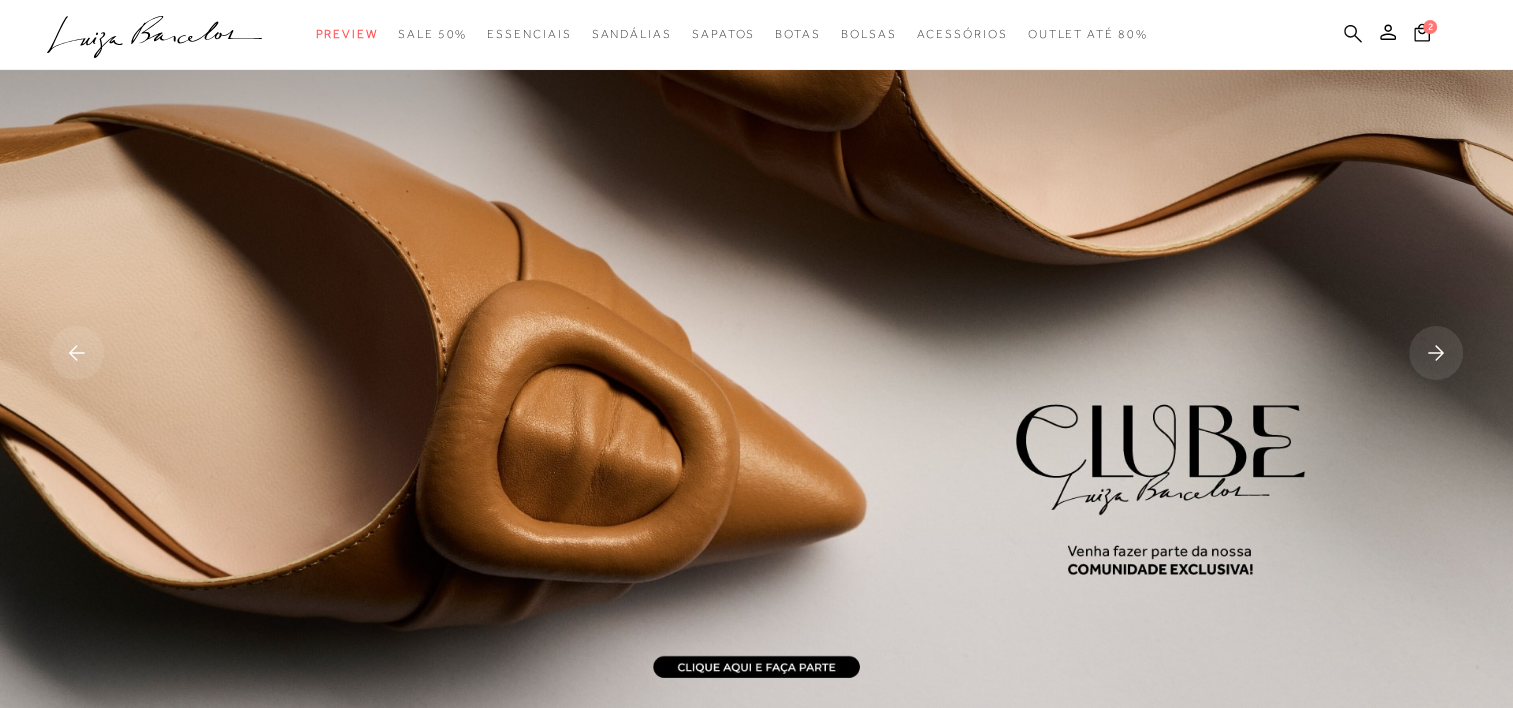 click 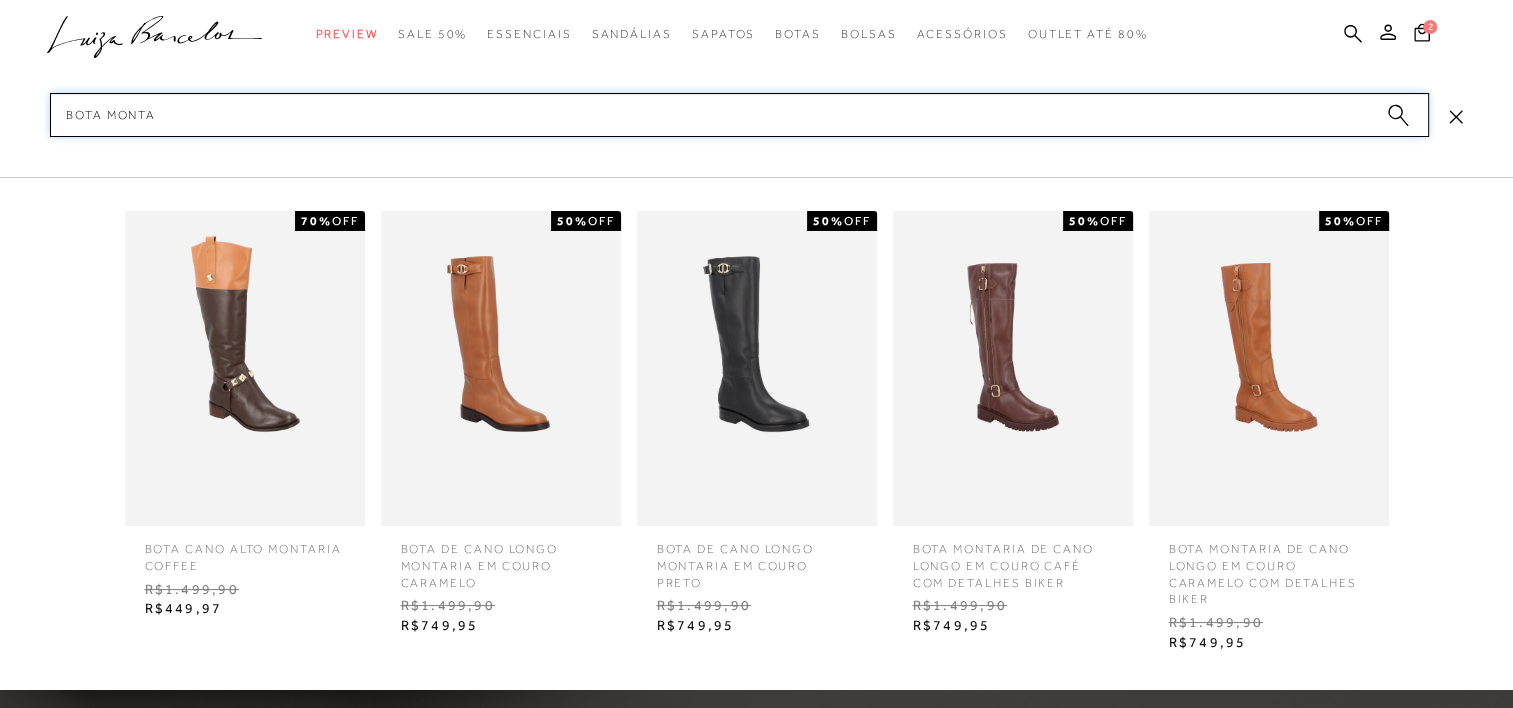 type on "BOTA MONTA" 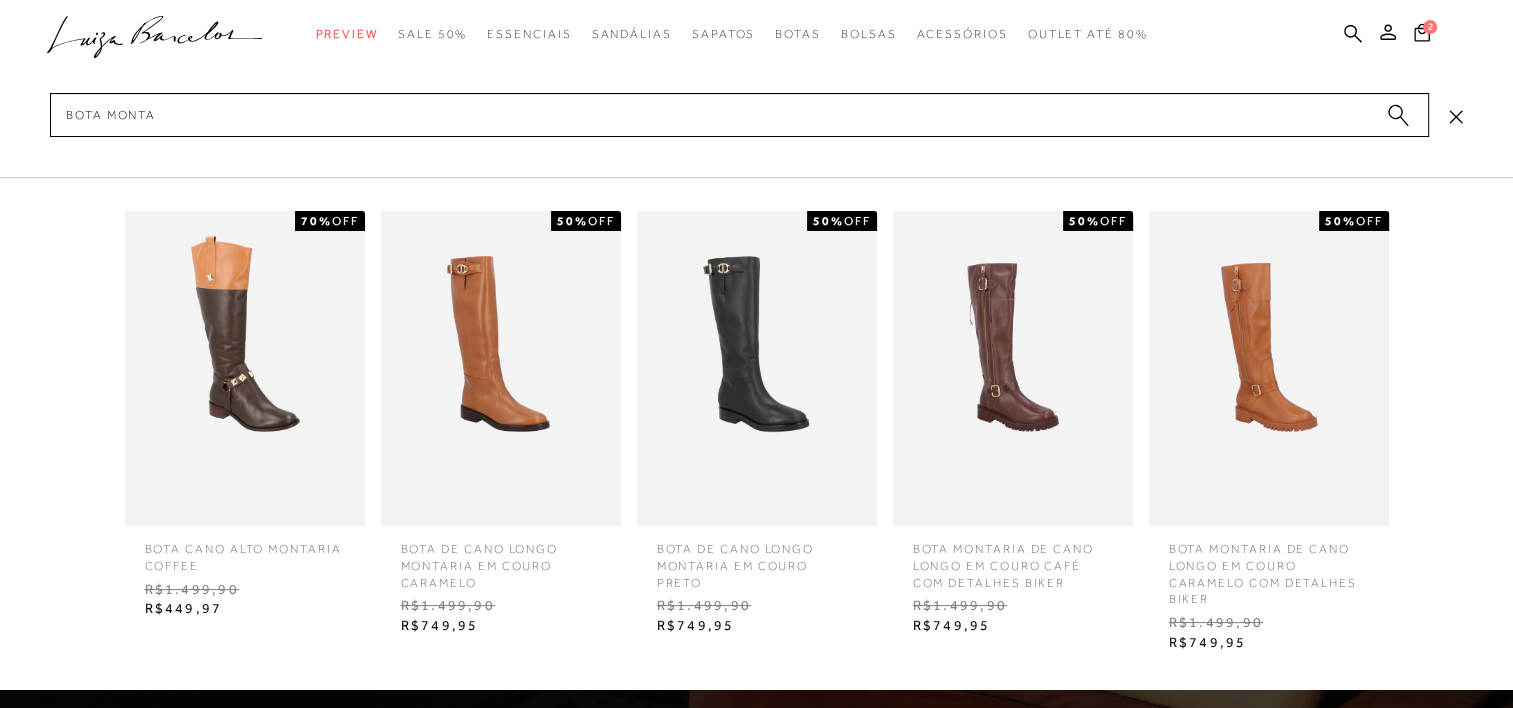 click at bounding box center [501, 368] 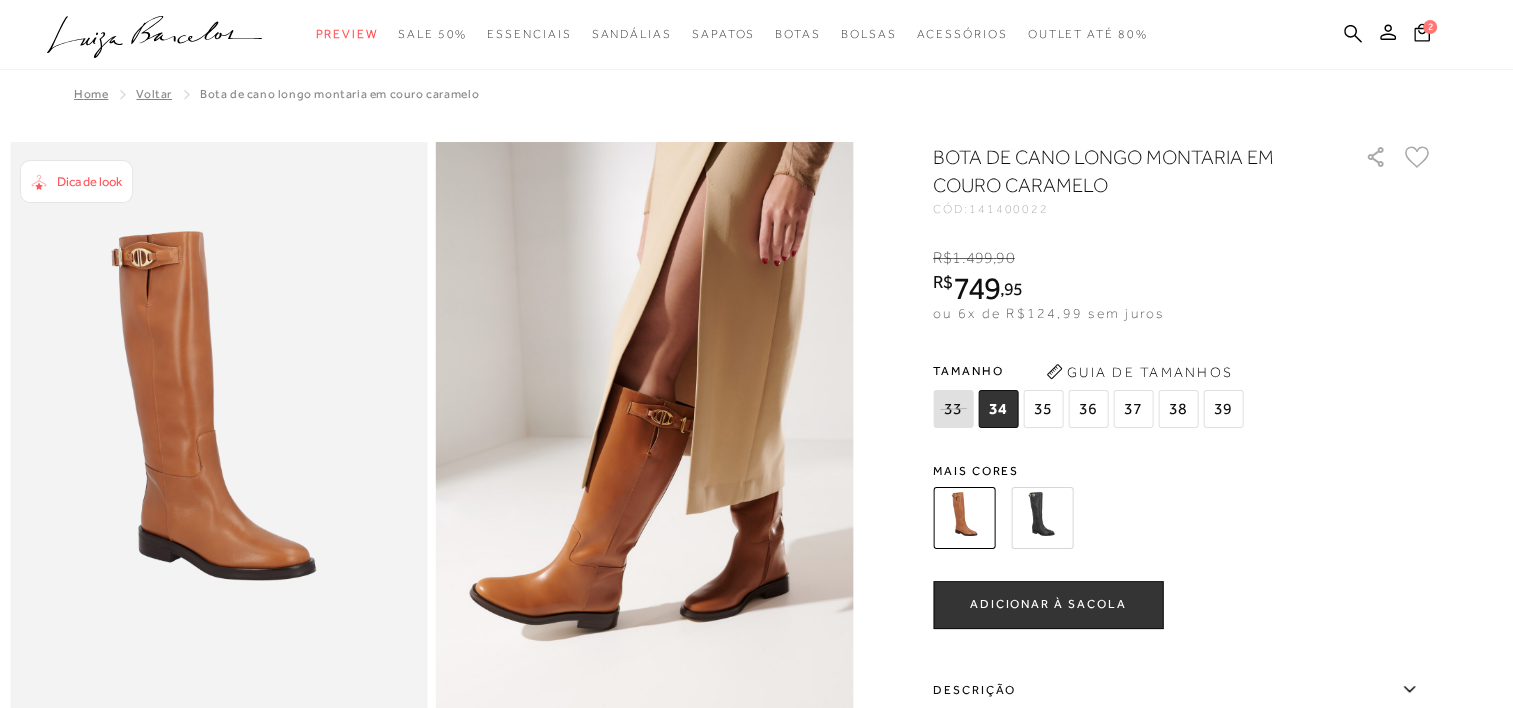 scroll, scrollTop: 0, scrollLeft: 0, axis: both 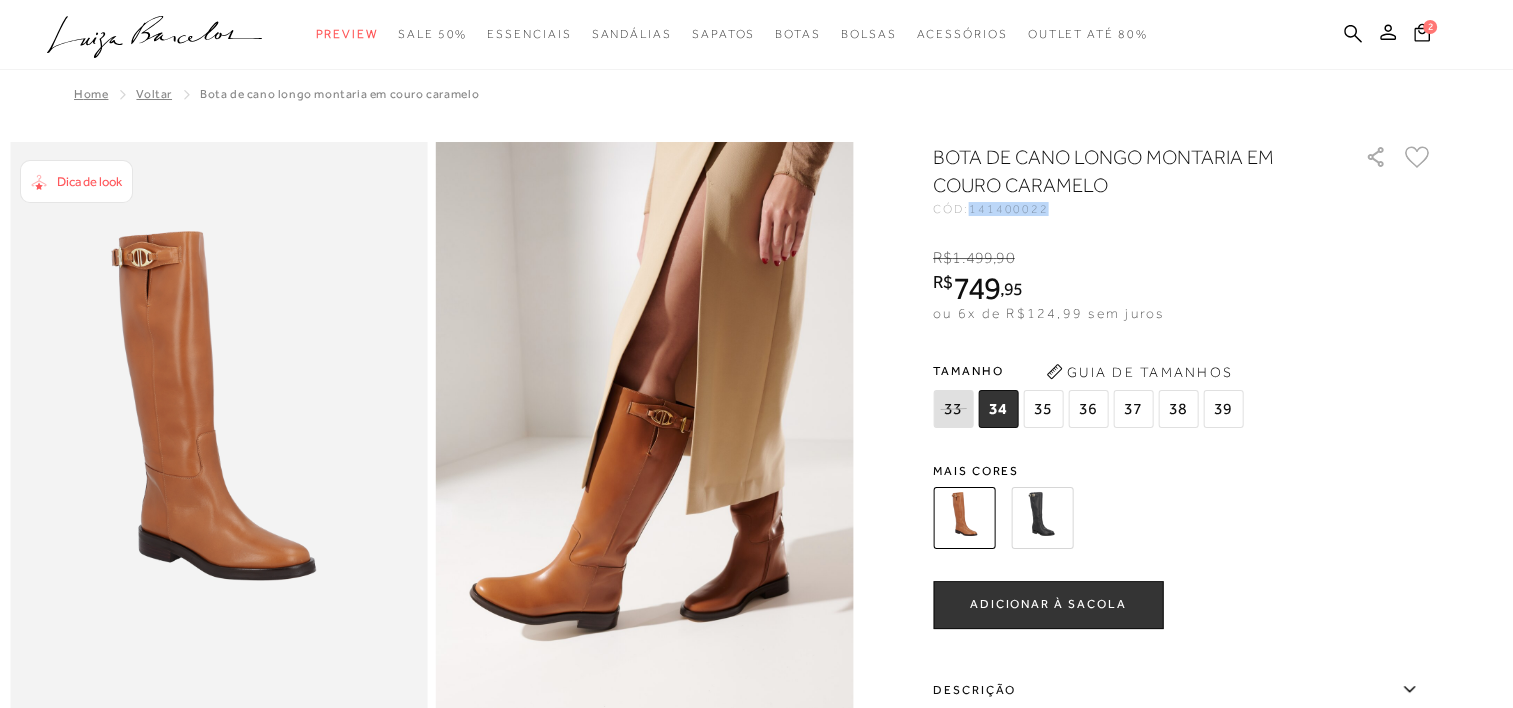 drag, startPoint x: 980, startPoint y: 212, endPoint x: 1081, endPoint y: 212, distance: 101 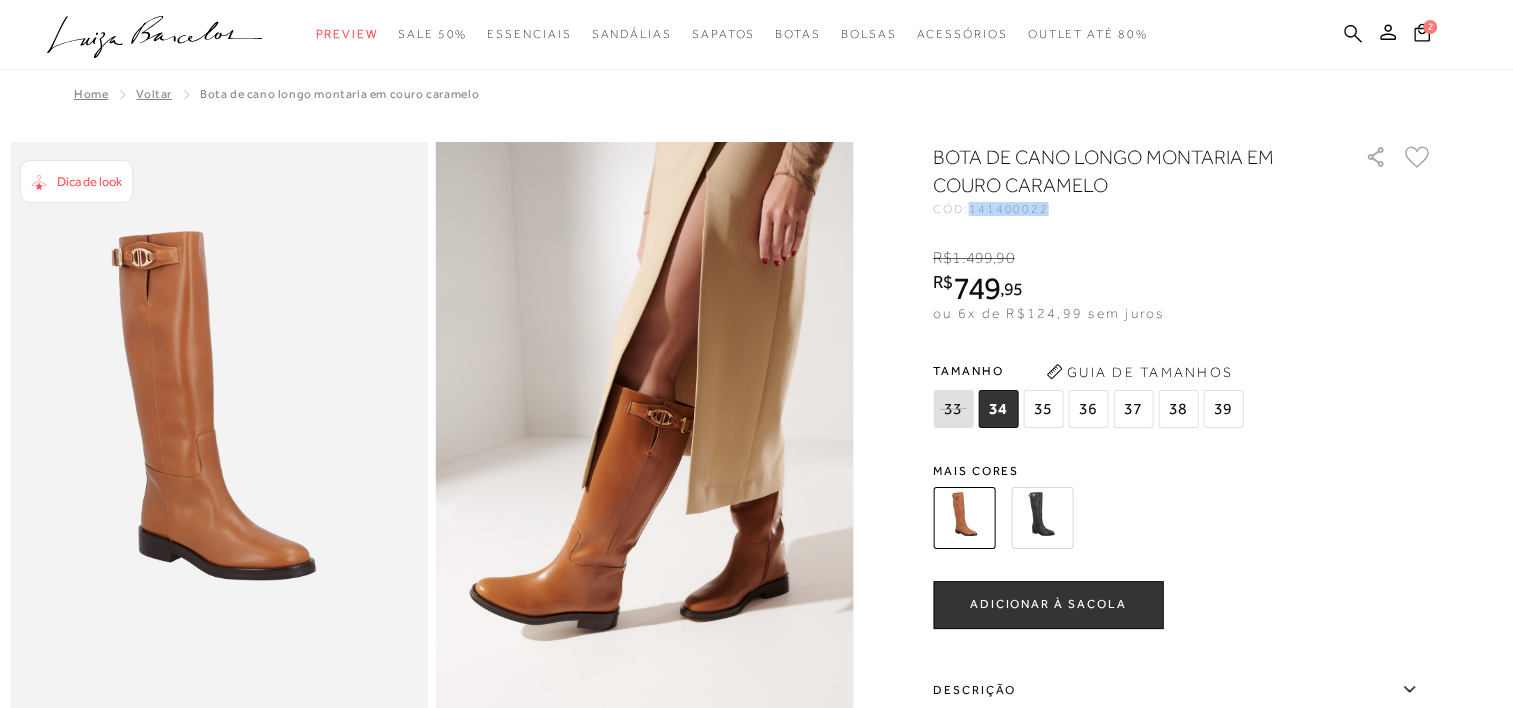 click 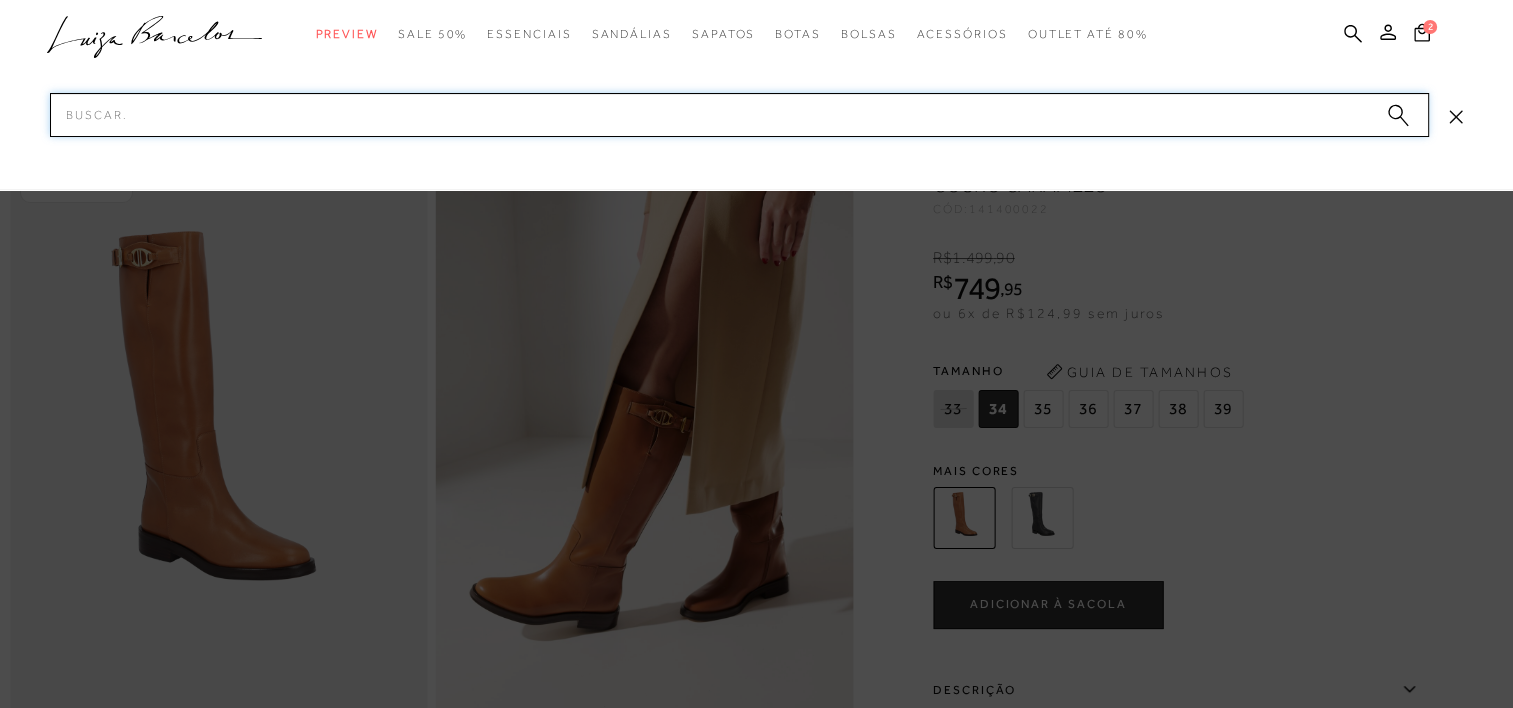 click on "Pesquisar" at bounding box center (739, 115) 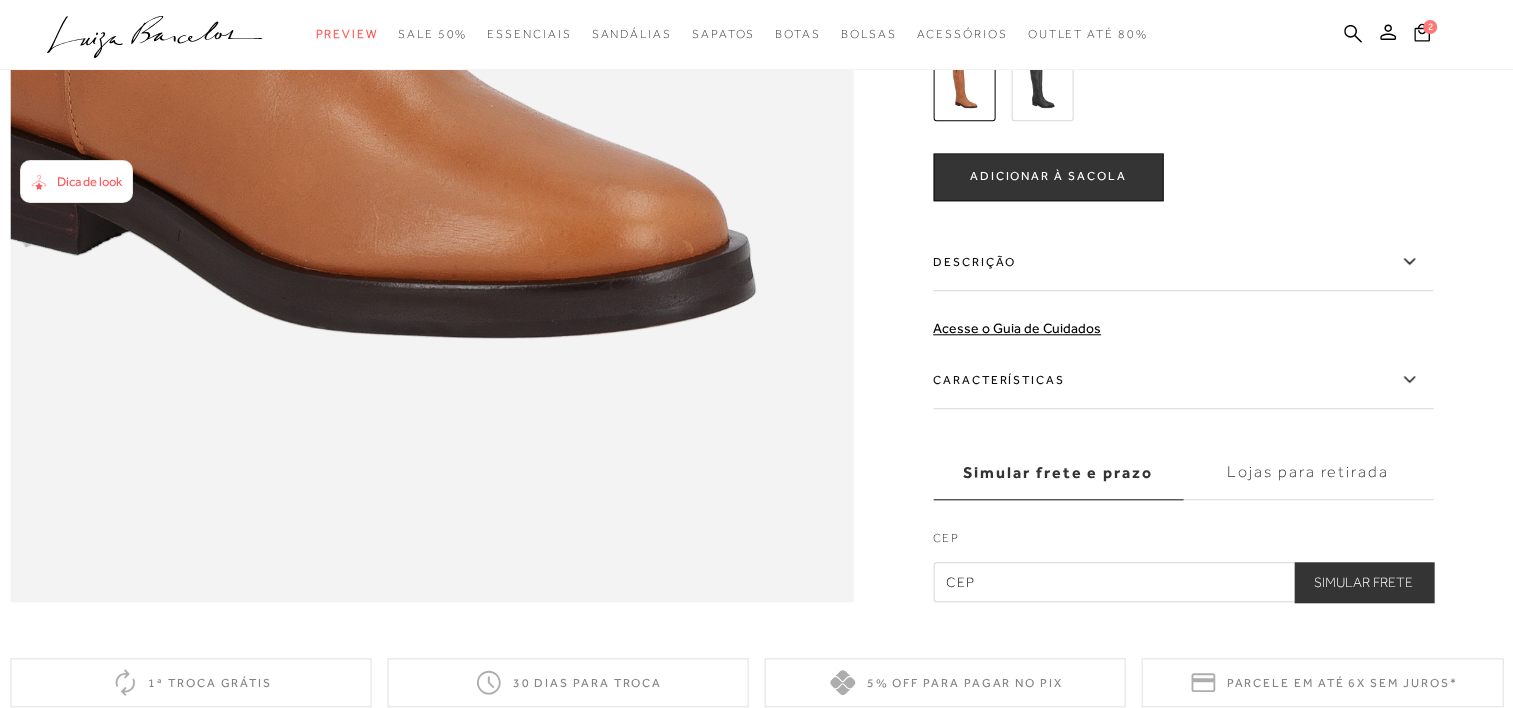 scroll, scrollTop: 1746, scrollLeft: 0, axis: vertical 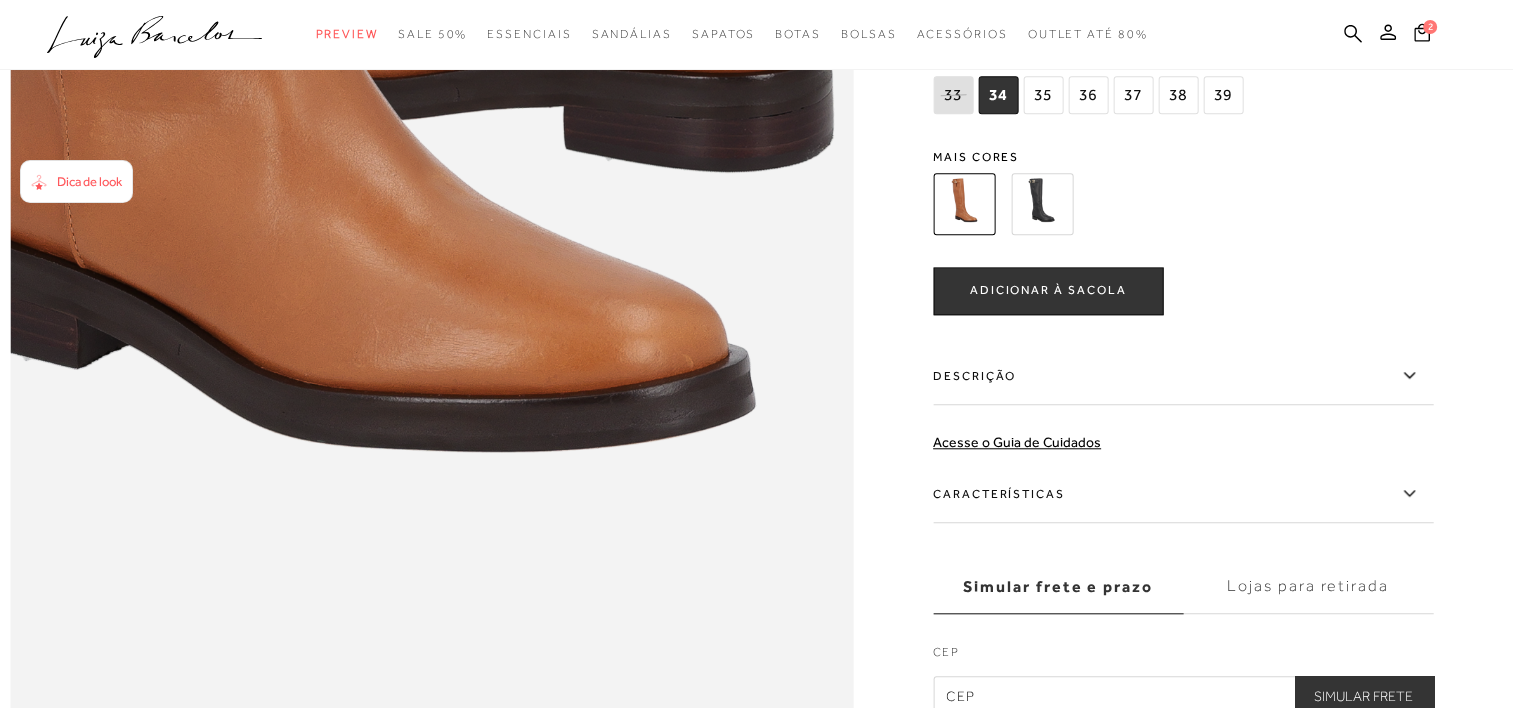 click on "Descrição" at bounding box center [1183, 376] 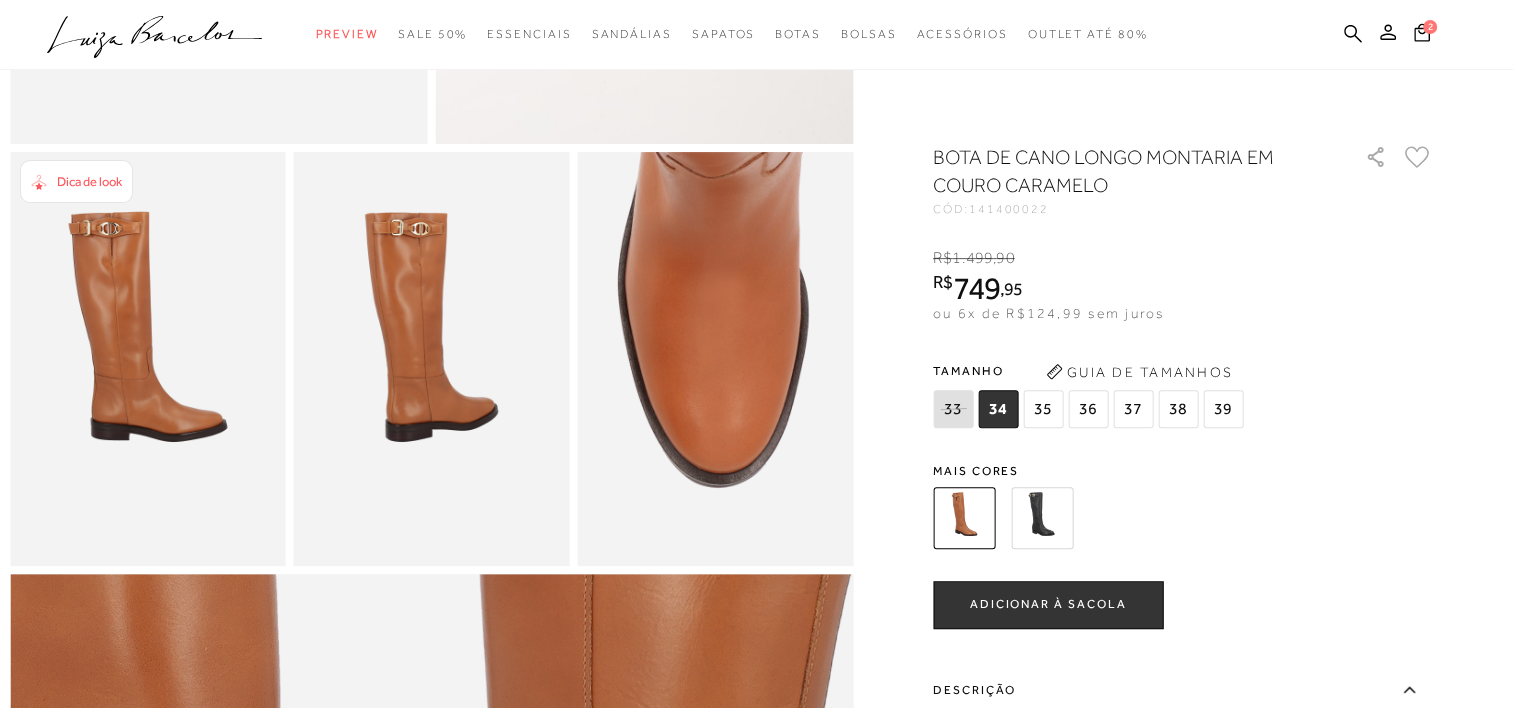scroll, scrollTop: 0, scrollLeft: 0, axis: both 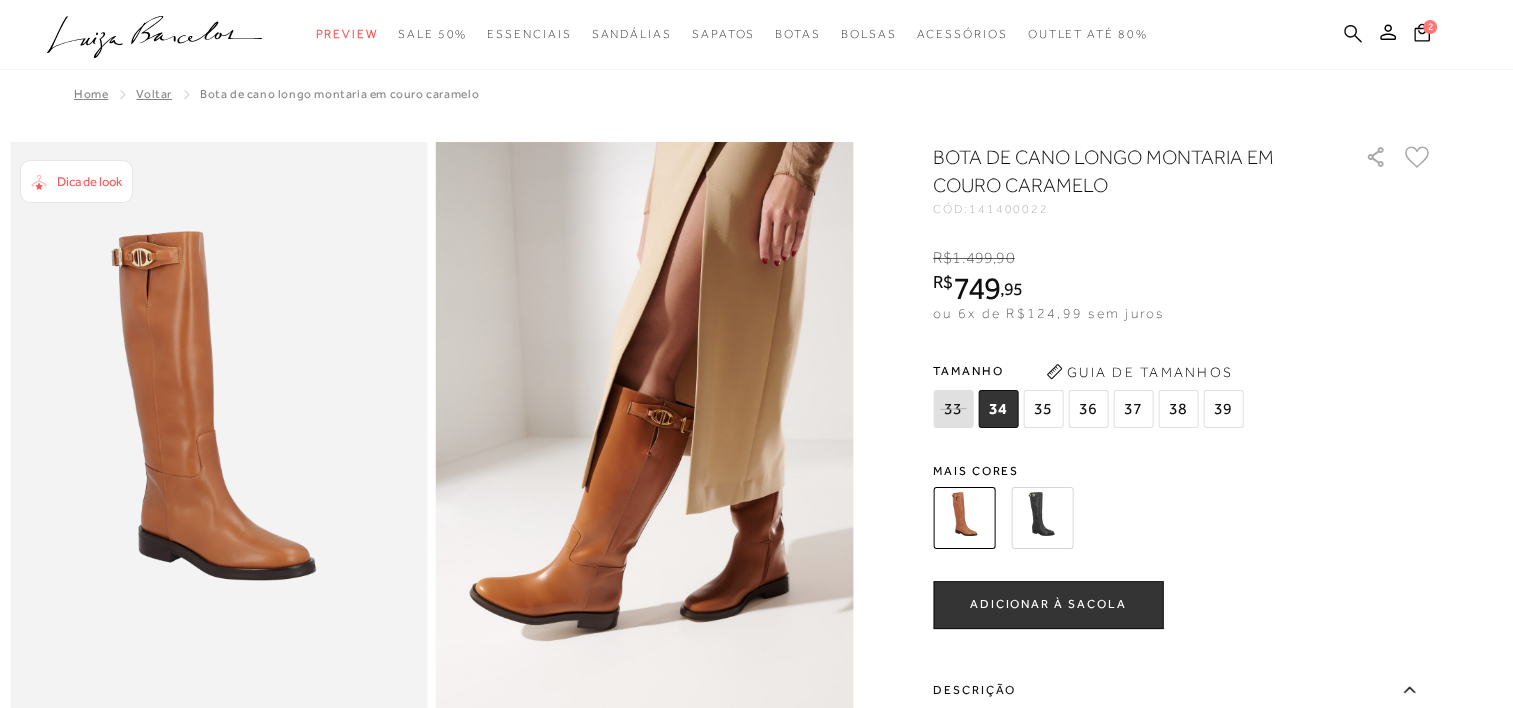 click 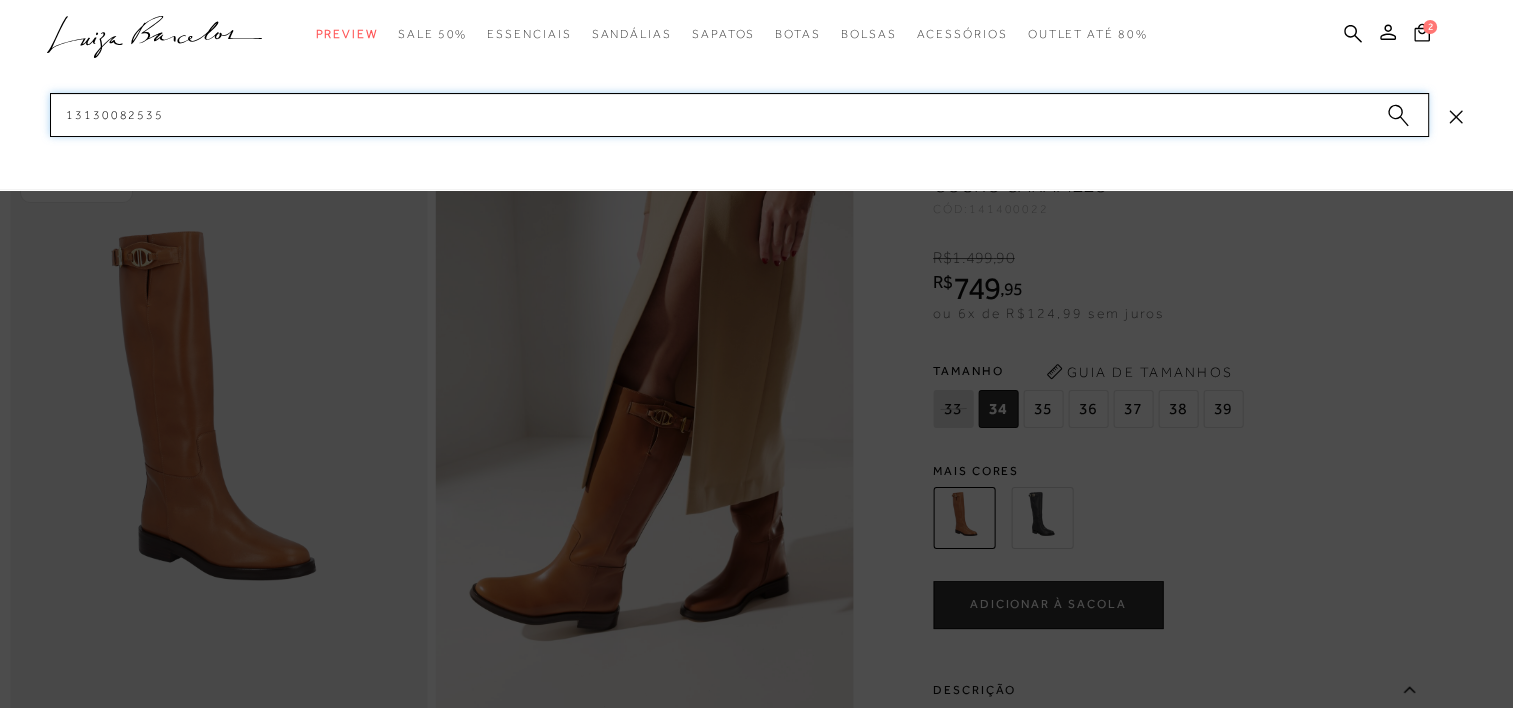 click on "13130082535" at bounding box center (739, 115) 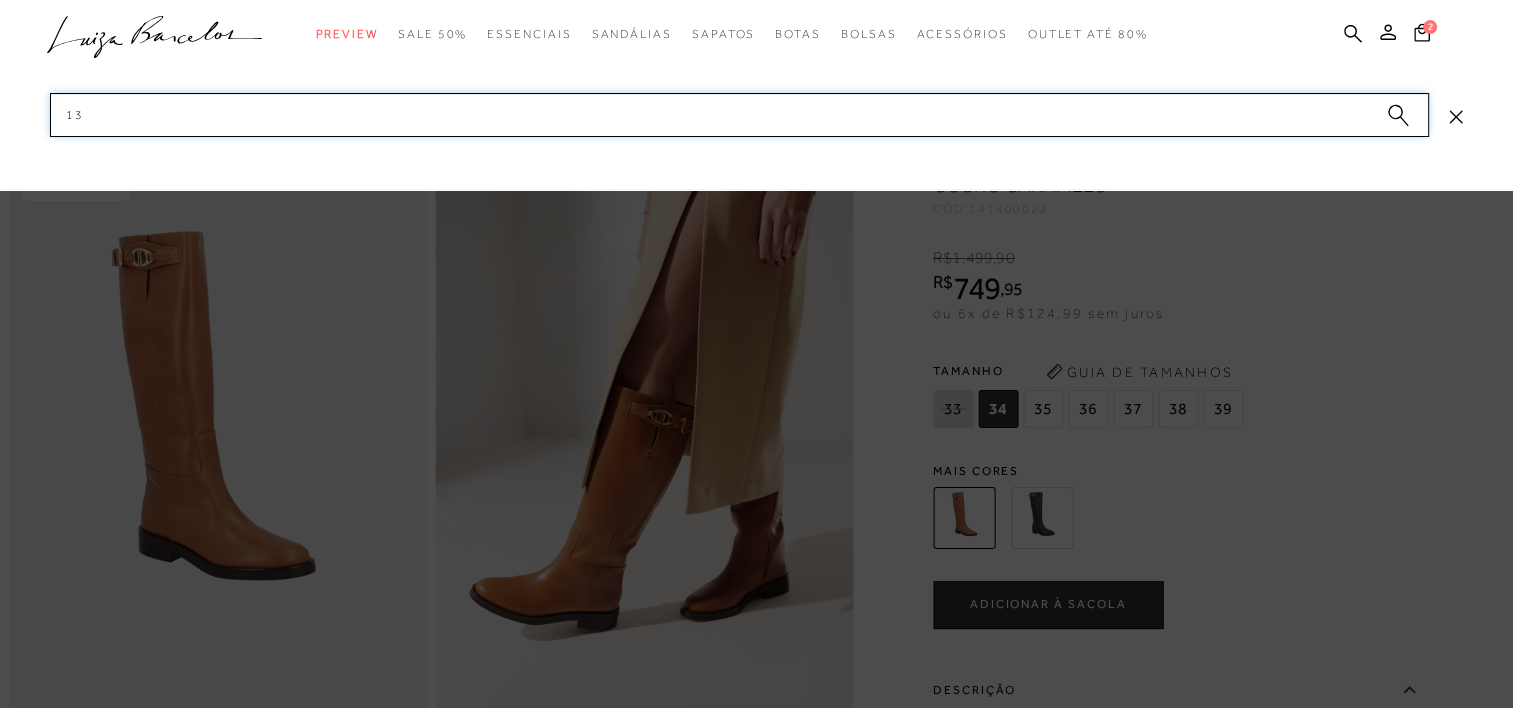 type on "1" 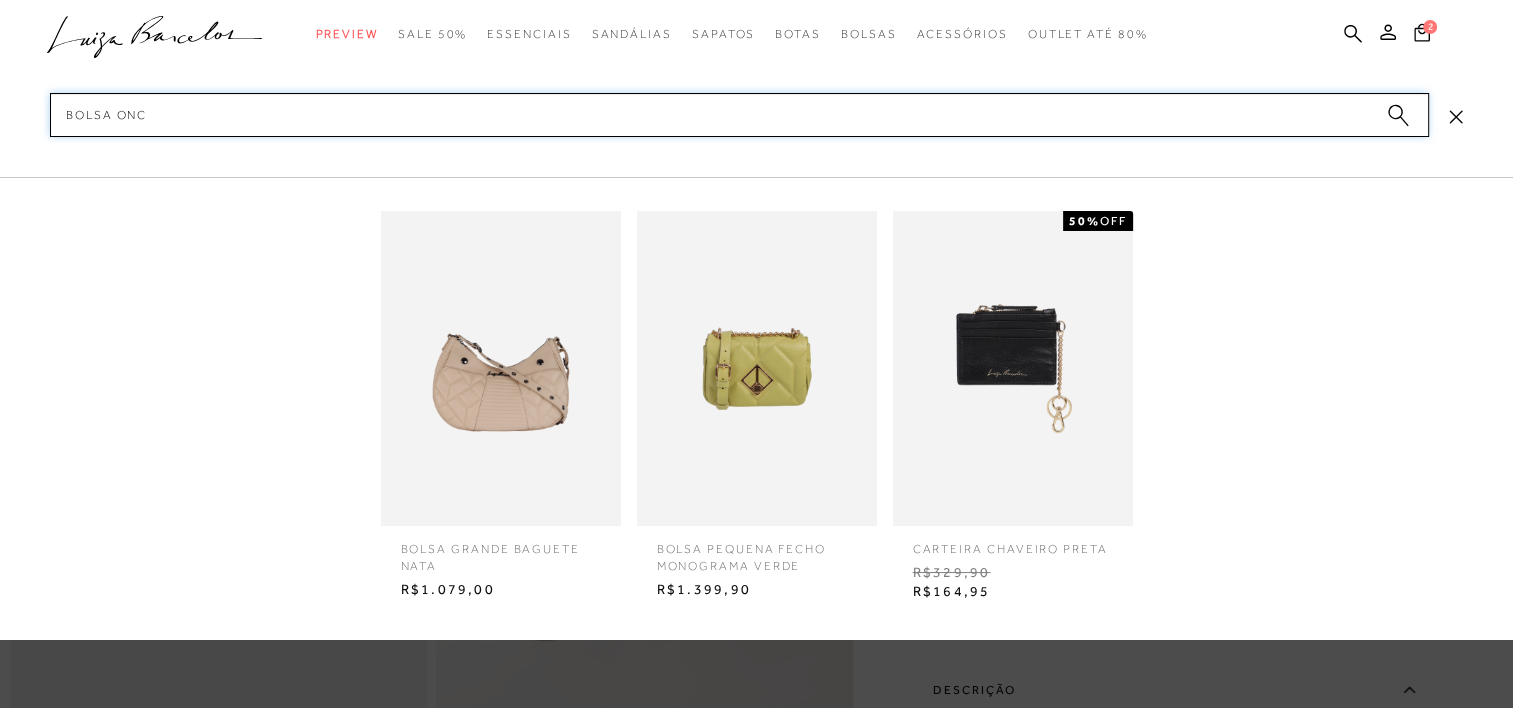 type on "bolsa onca" 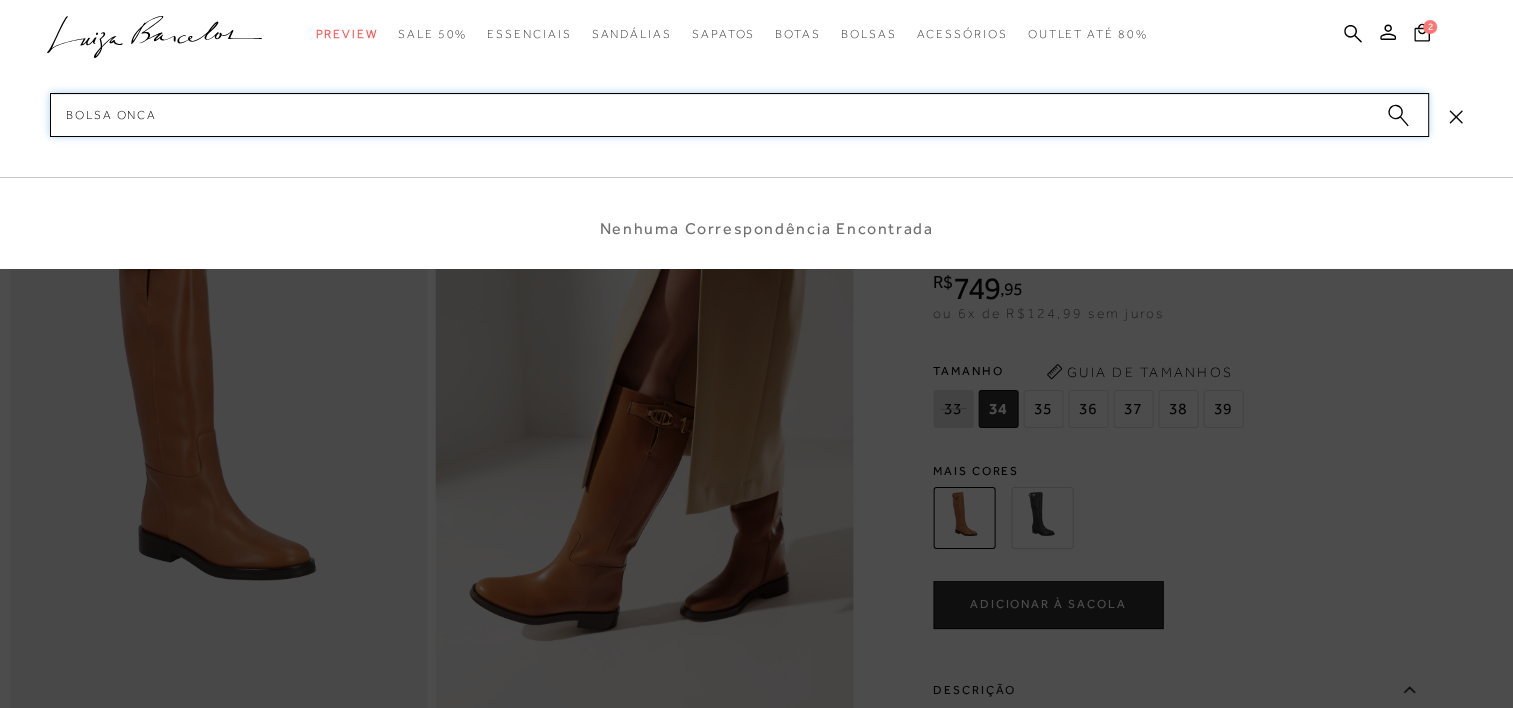 type 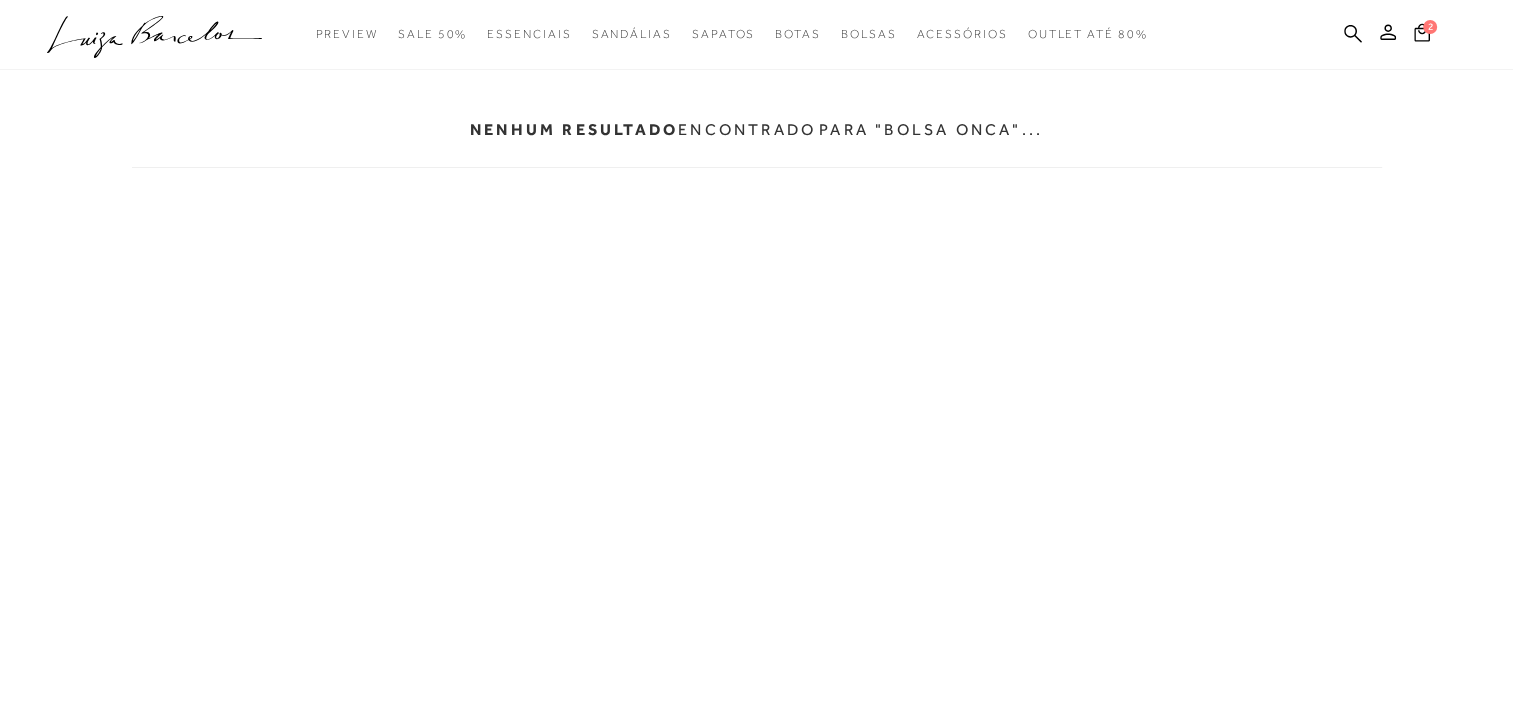 scroll, scrollTop: 0, scrollLeft: 0, axis: both 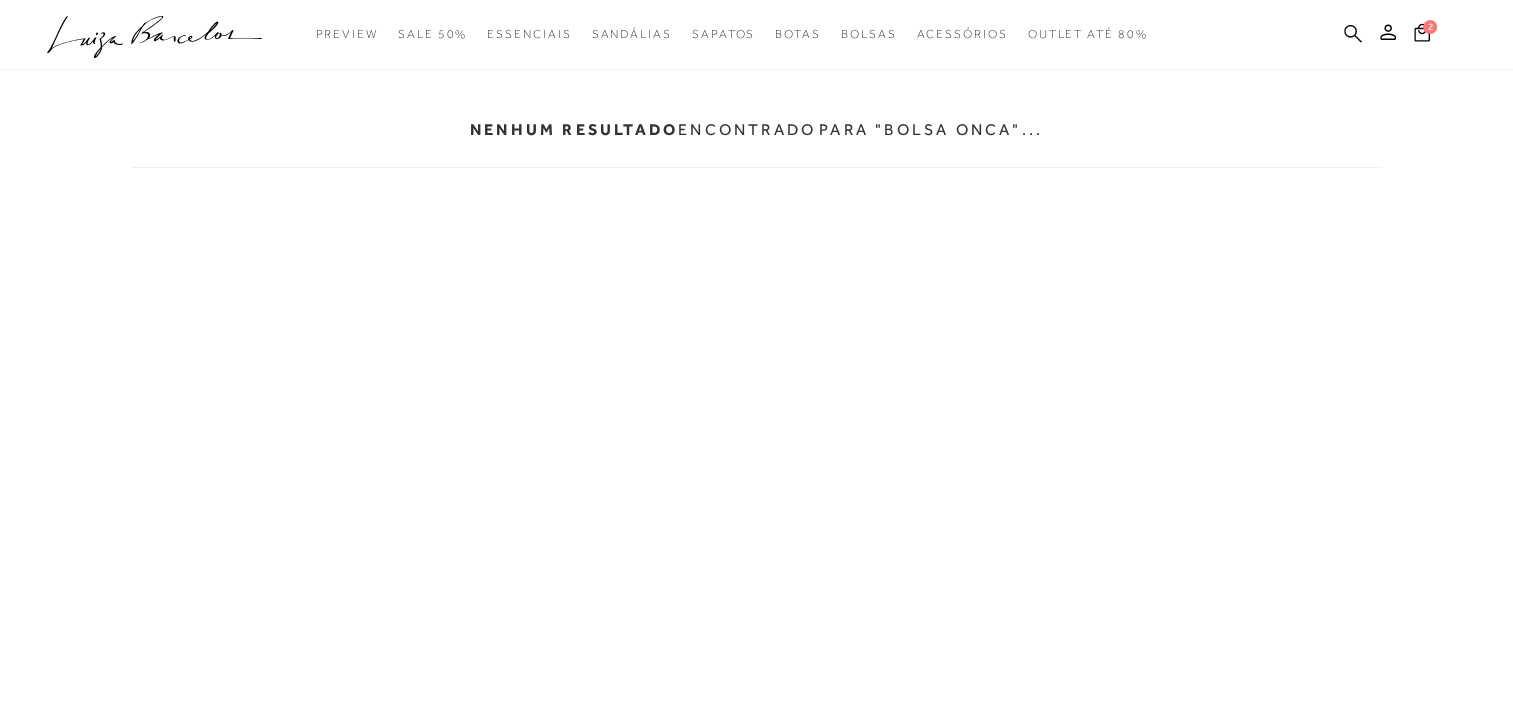 click 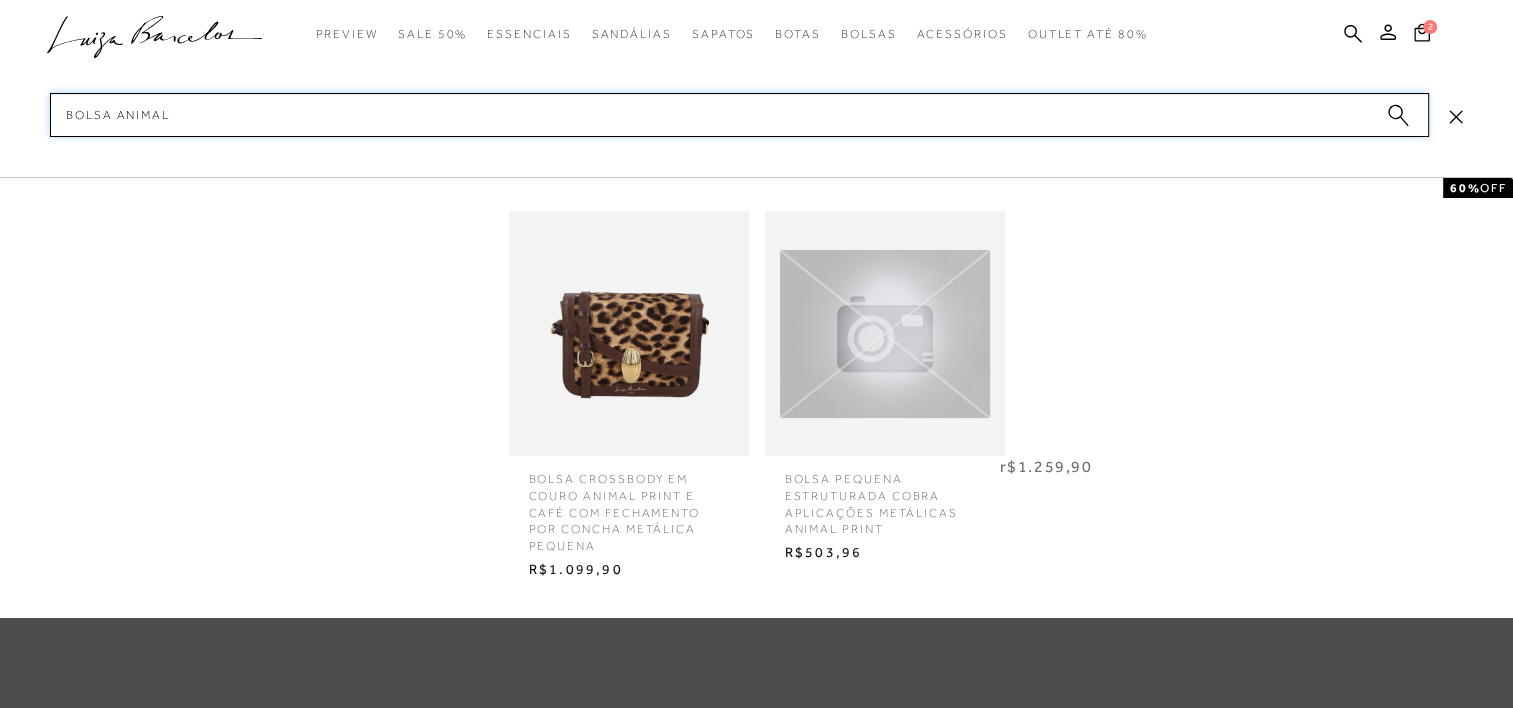 type on "bolsa animal" 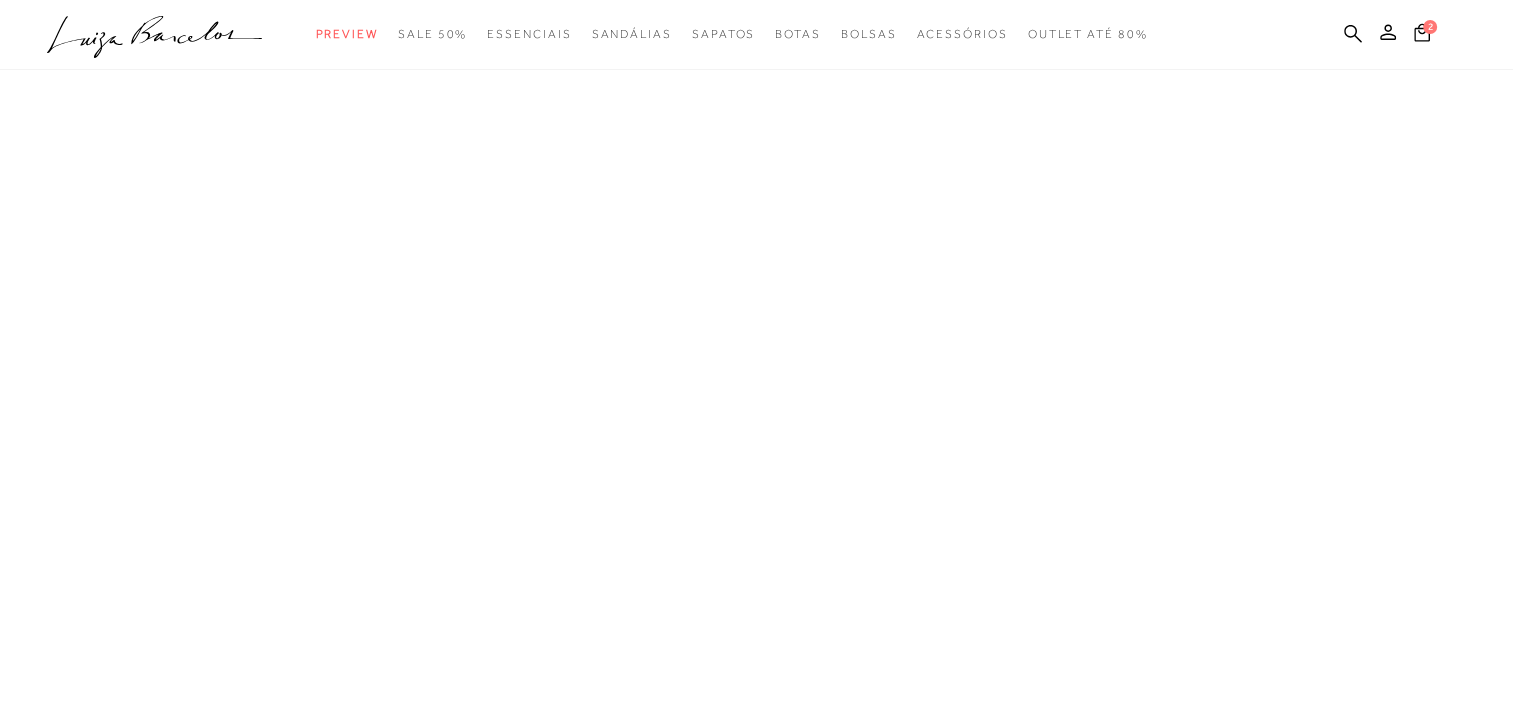 scroll, scrollTop: 0, scrollLeft: 0, axis: both 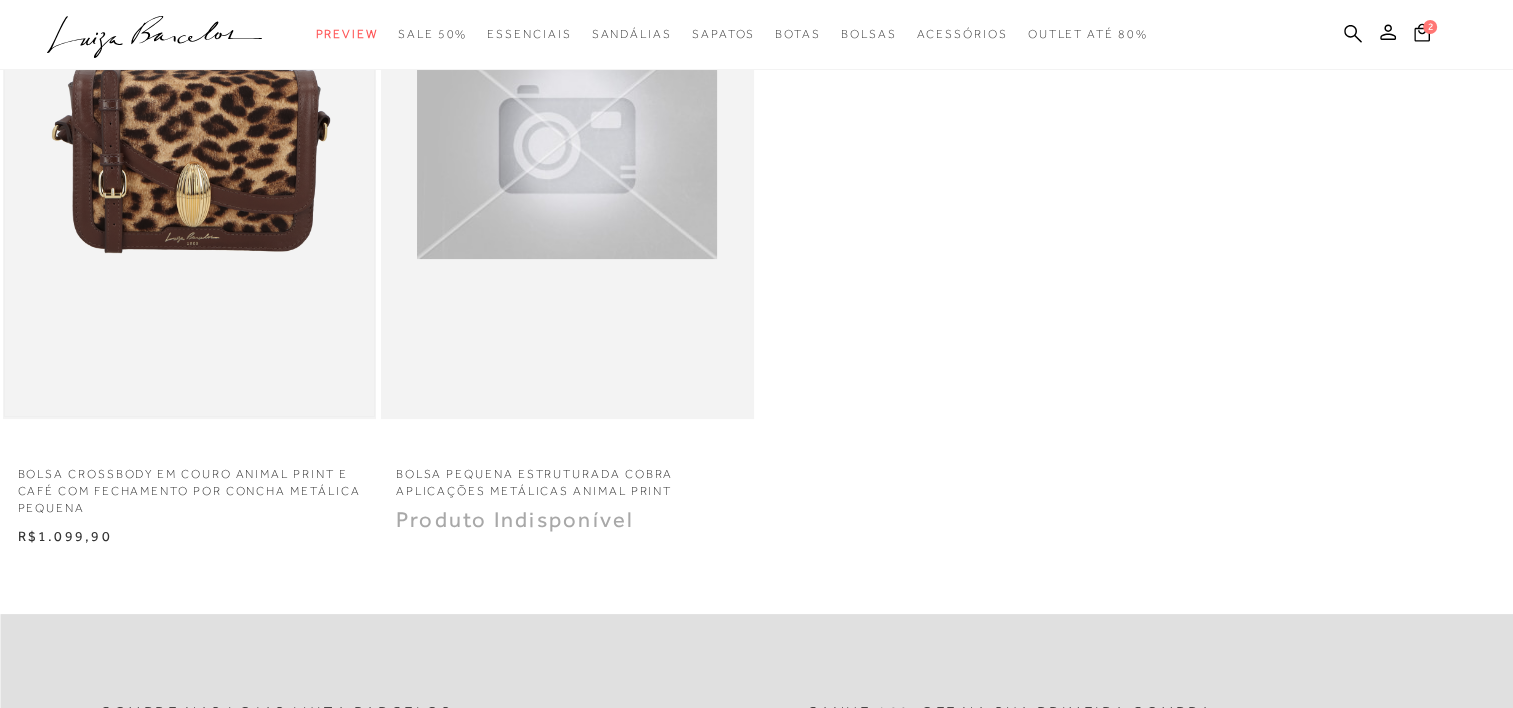 click at bounding box center [189, 140] 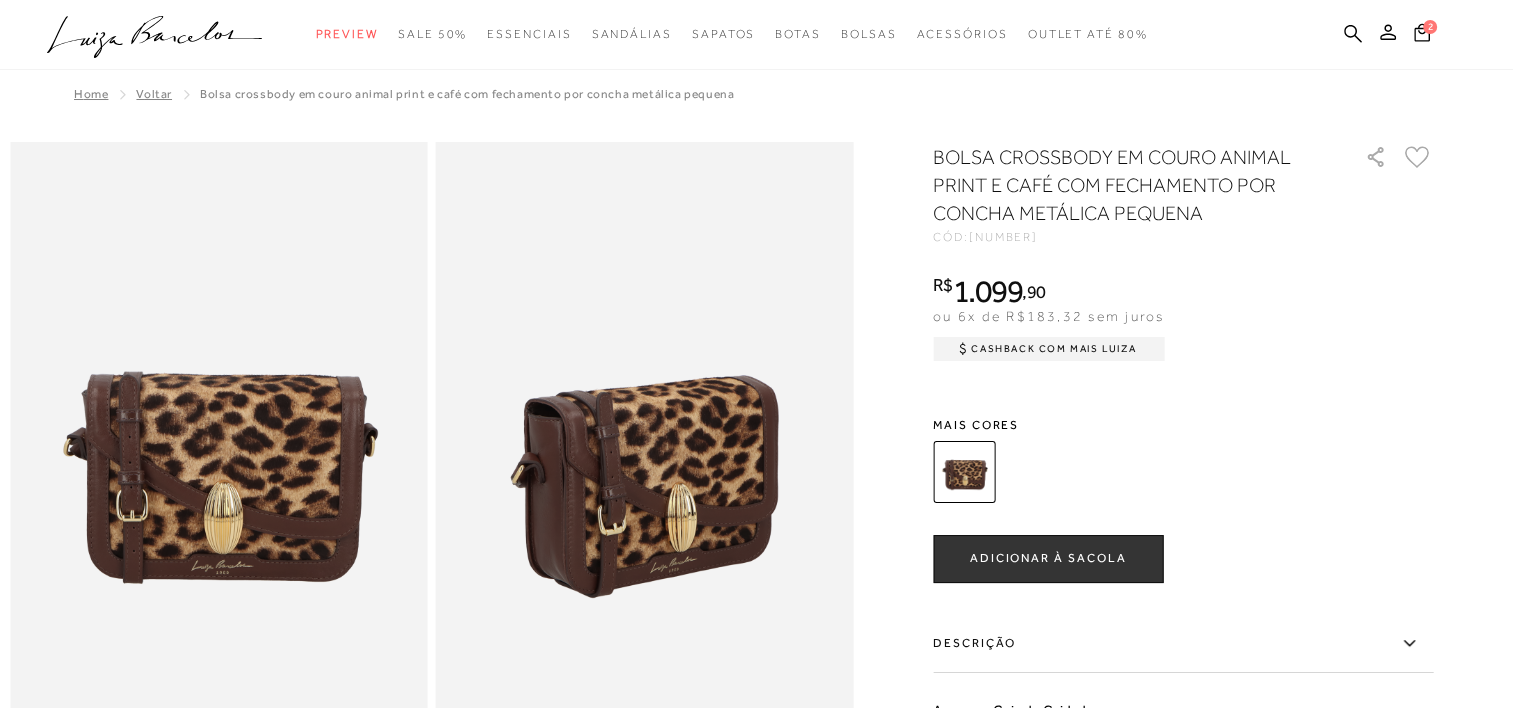 scroll, scrollTop: 0, scrollLeft: 0, axis: both 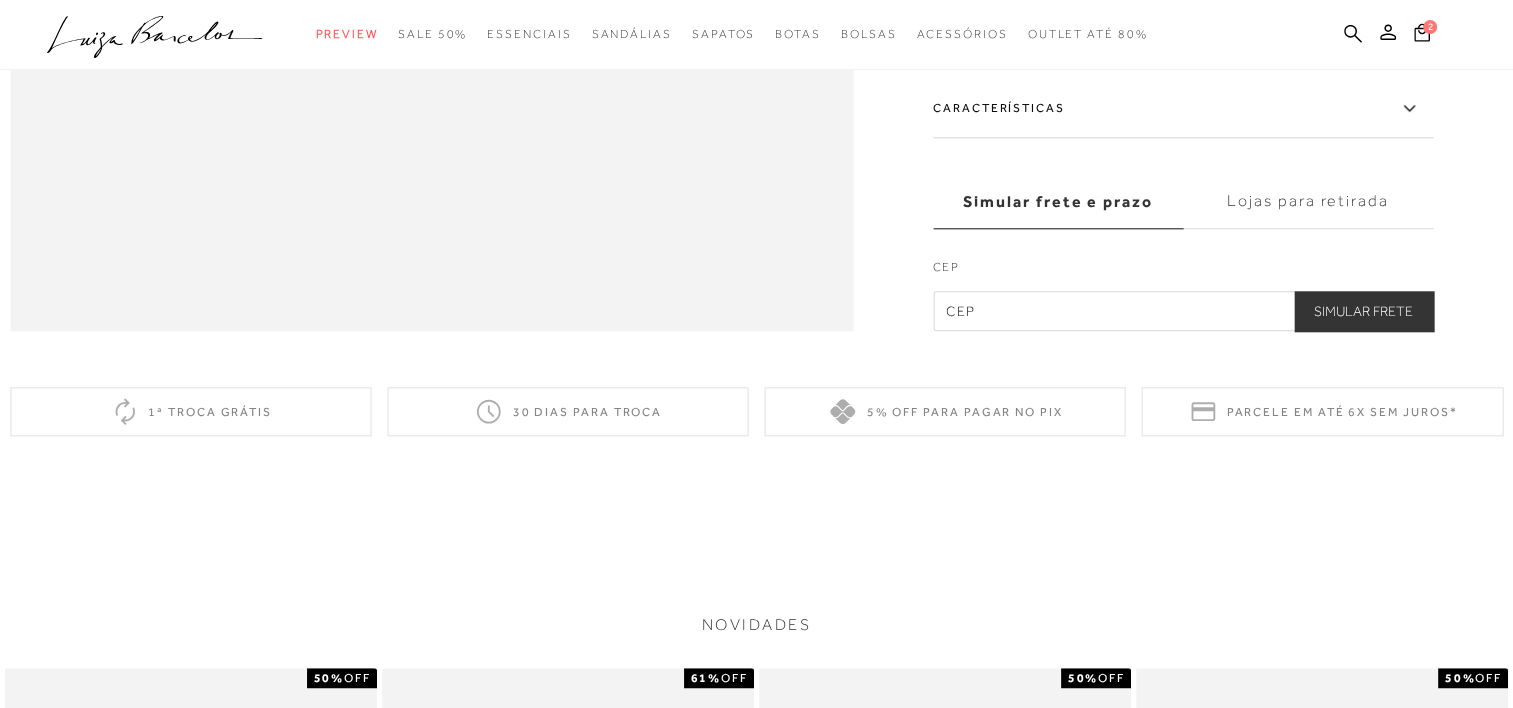 click 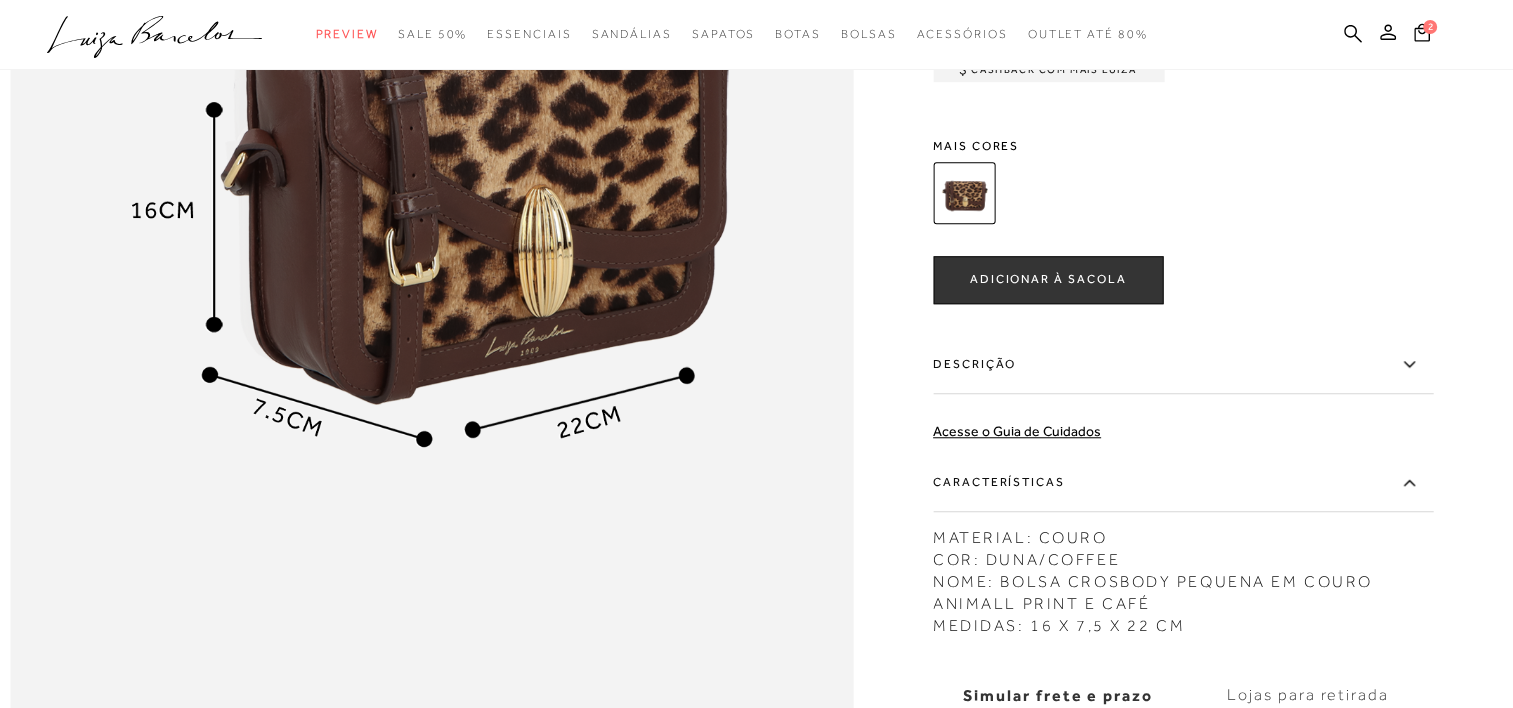 scroll, scrollTop: 1626, scrollLeft: 0, axis: vertical 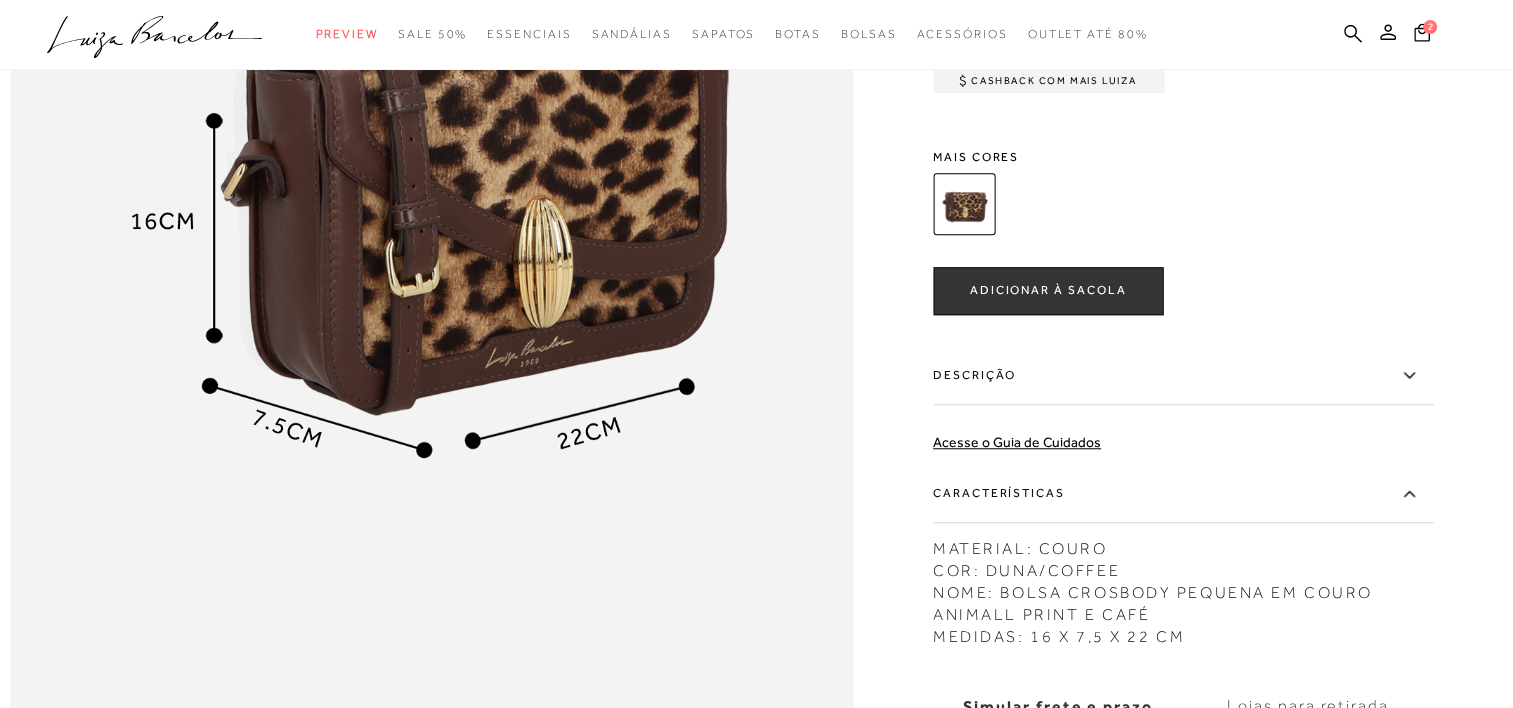 click on "Descrição" at bounding box center [1183, 376] 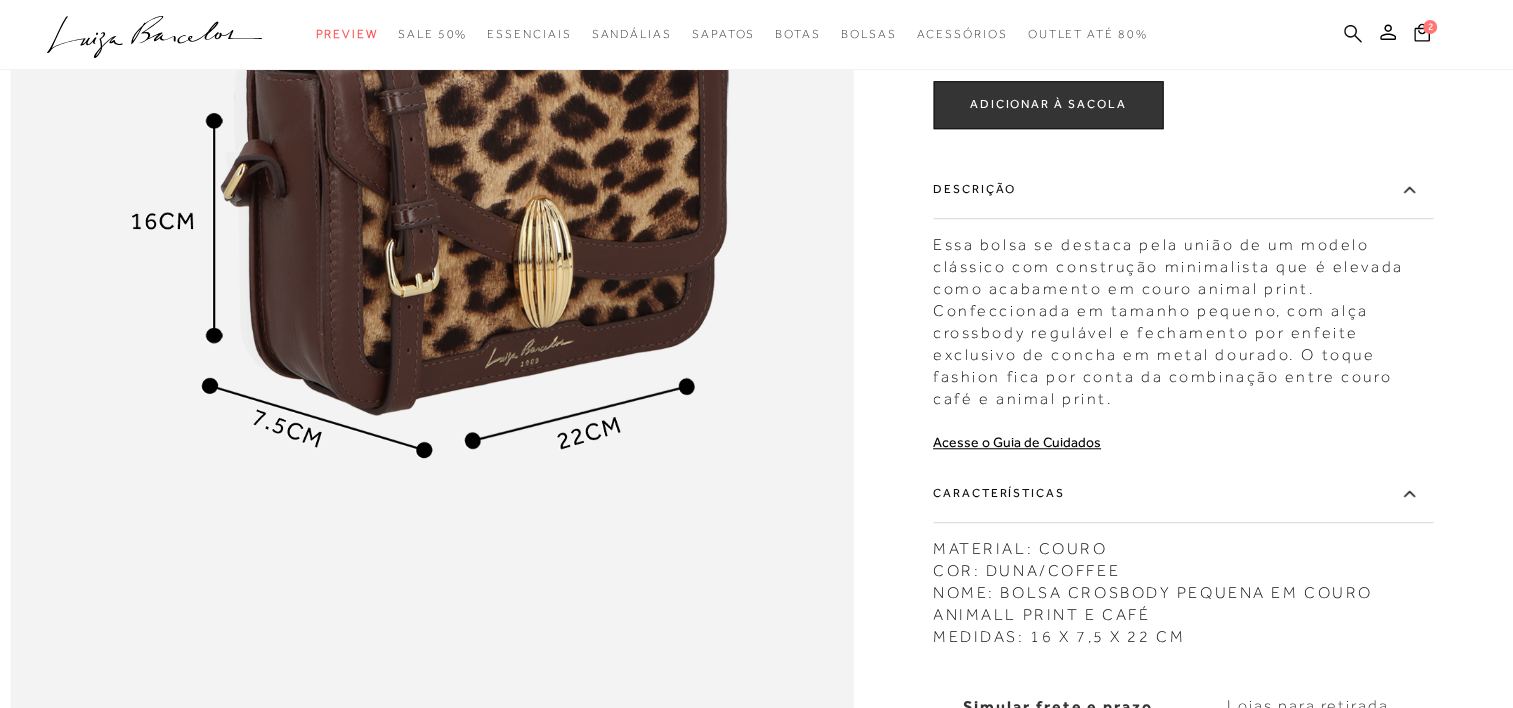 click 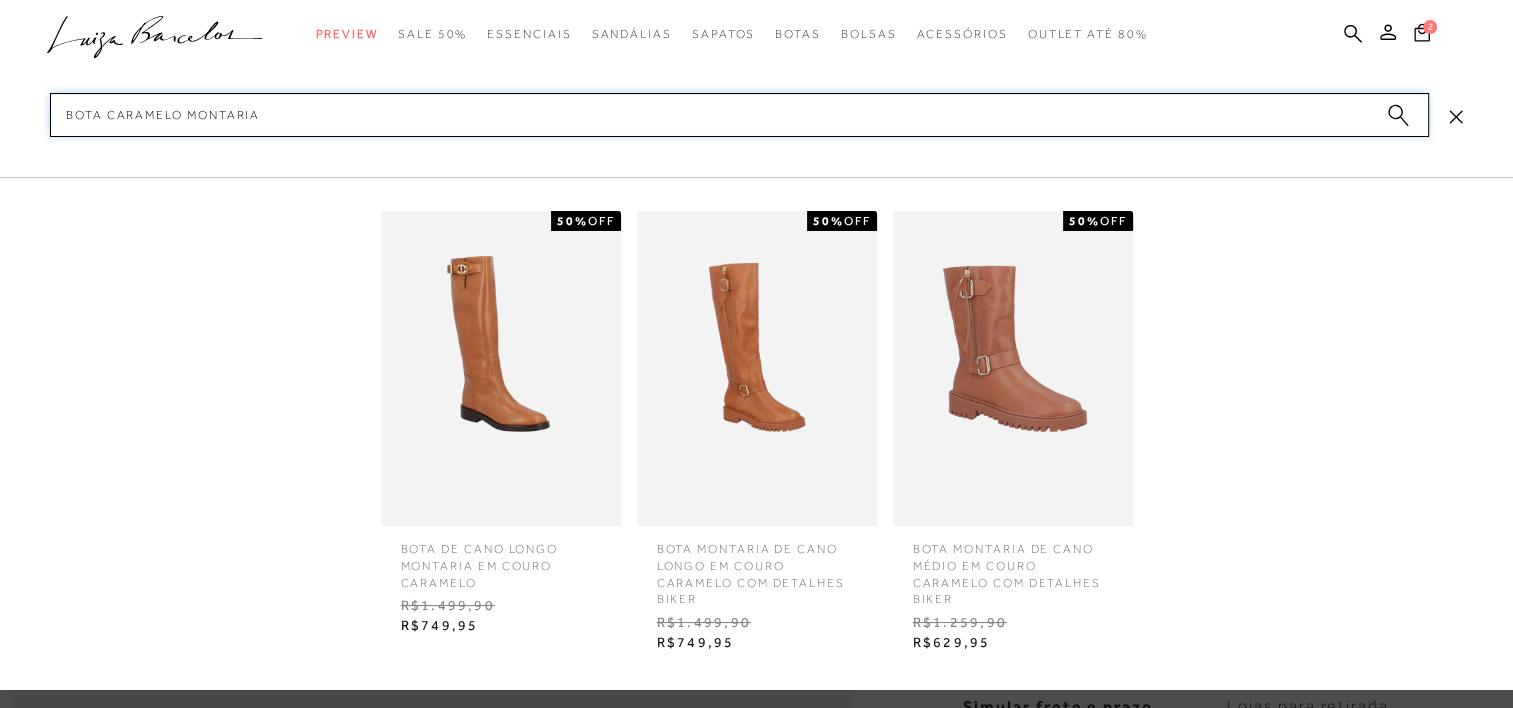 type on "bota caramelo montaria" 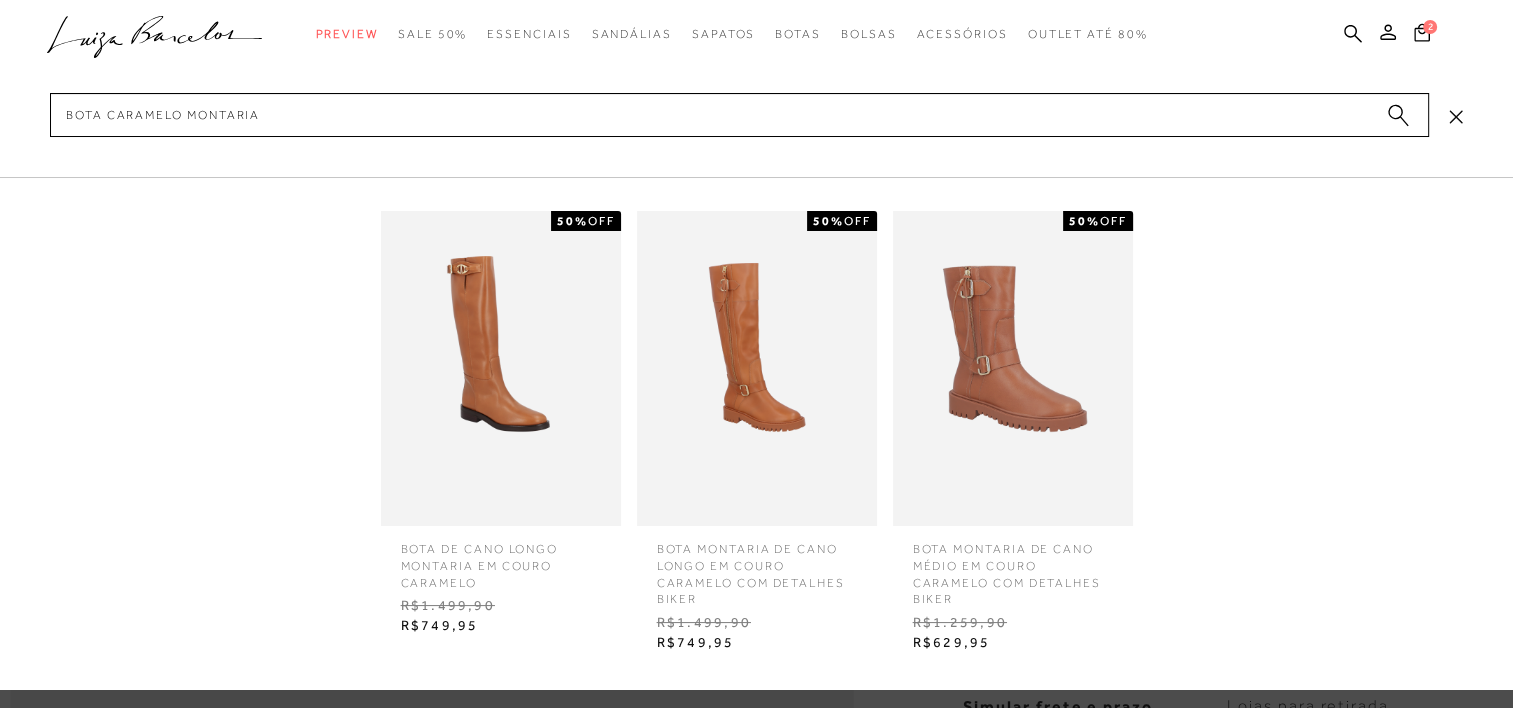 click at bounding box center (501, 368) 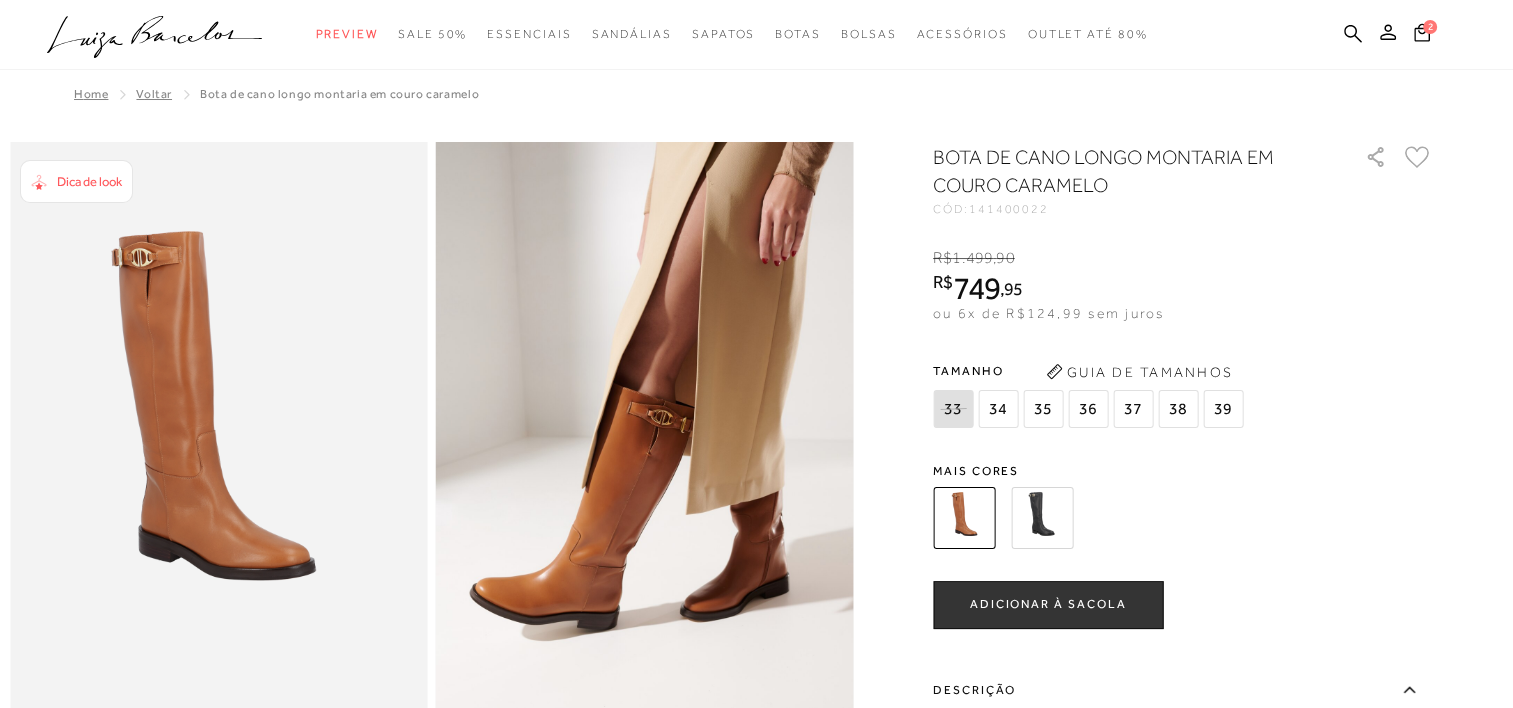 scroll, scrollTop: 0, scrollLeft: 0, axis: both 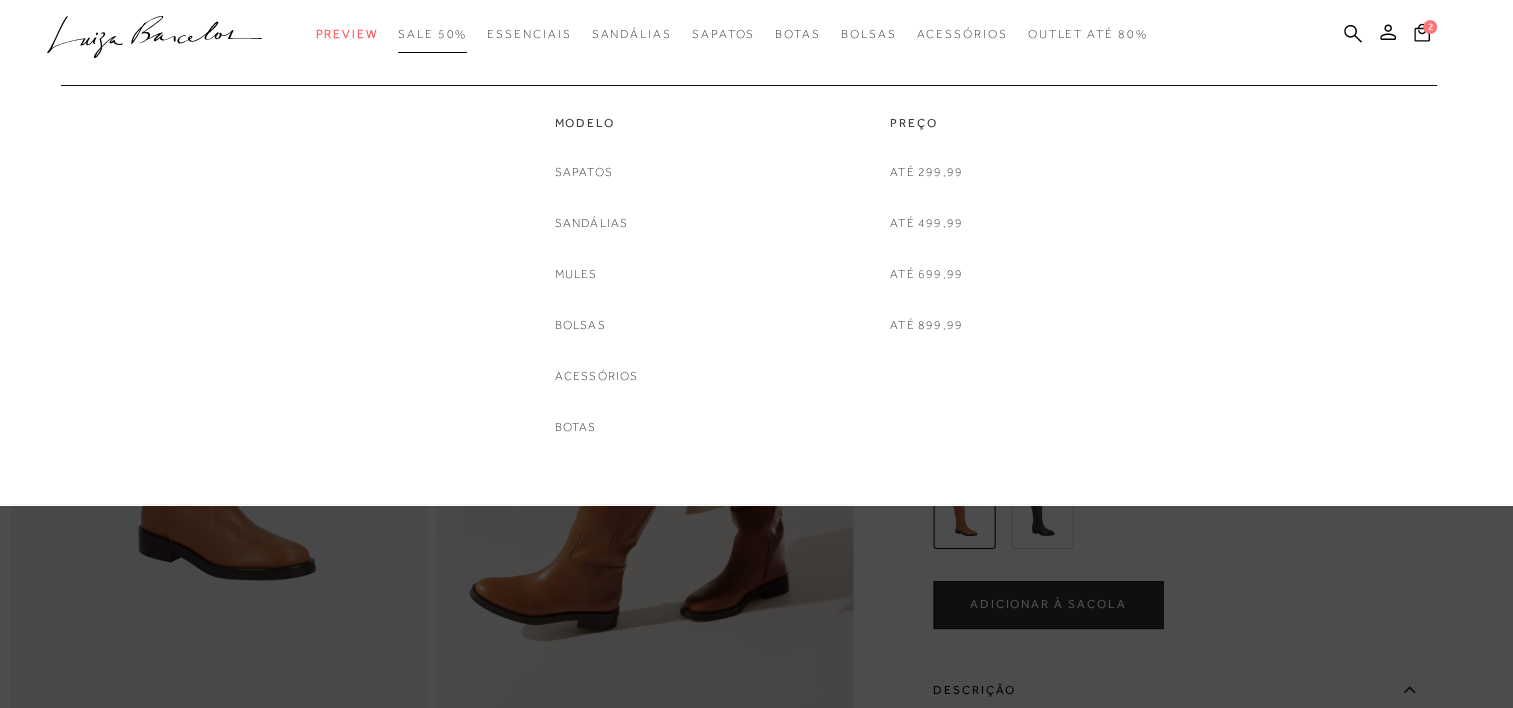 click on "SALE 50%" at bounding box center (432, 34) 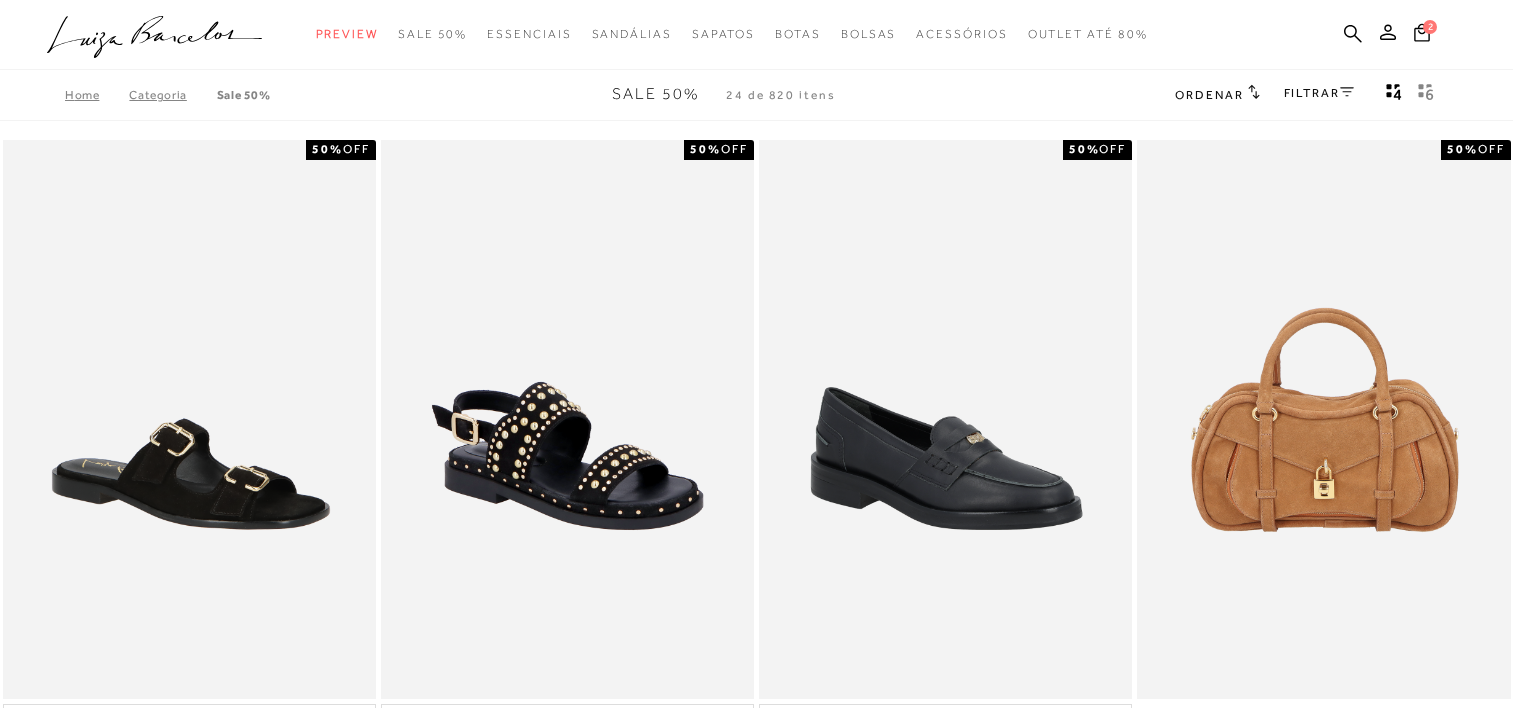 scroll, scrollTop: 0, scrollLeft: 0, axis: both 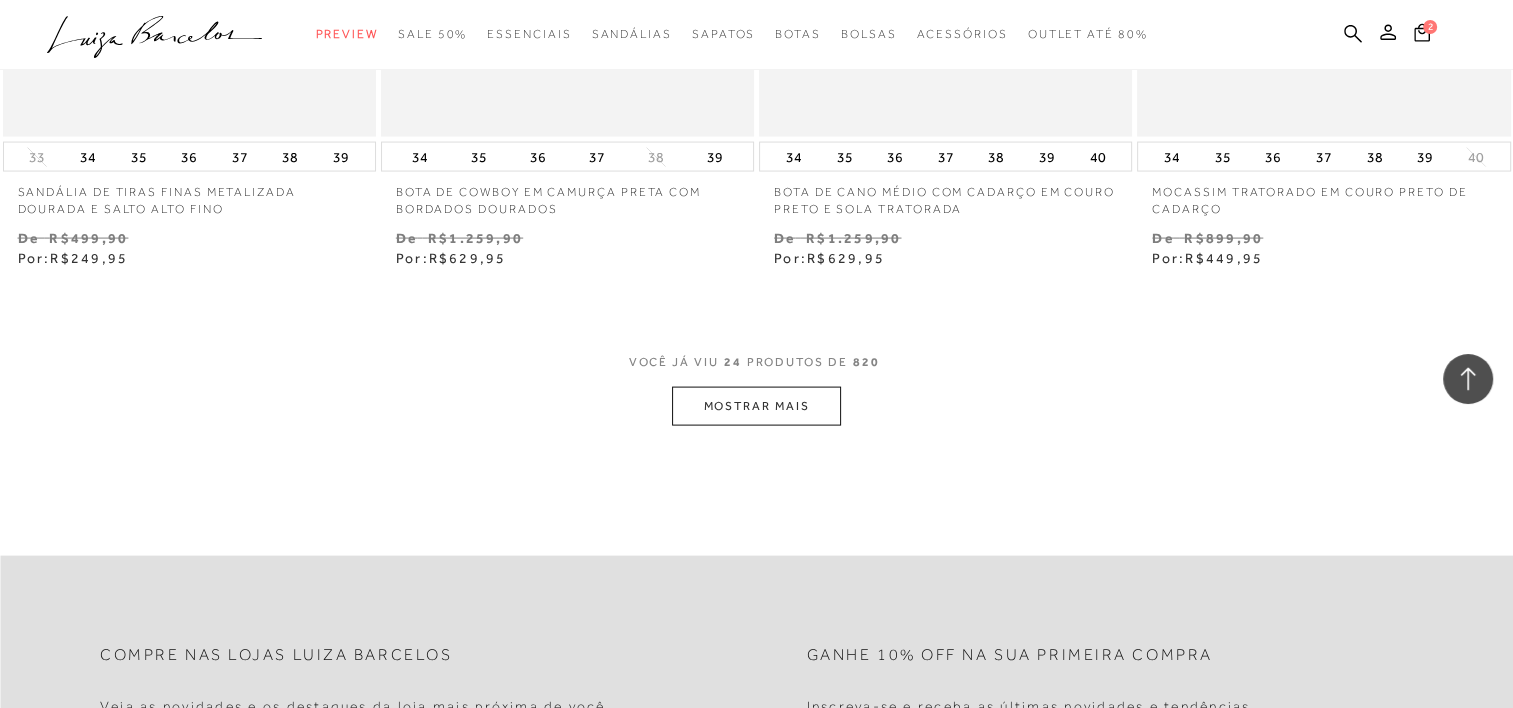click on "MOSTRAR MAIS" at bounding box center [756, 406] 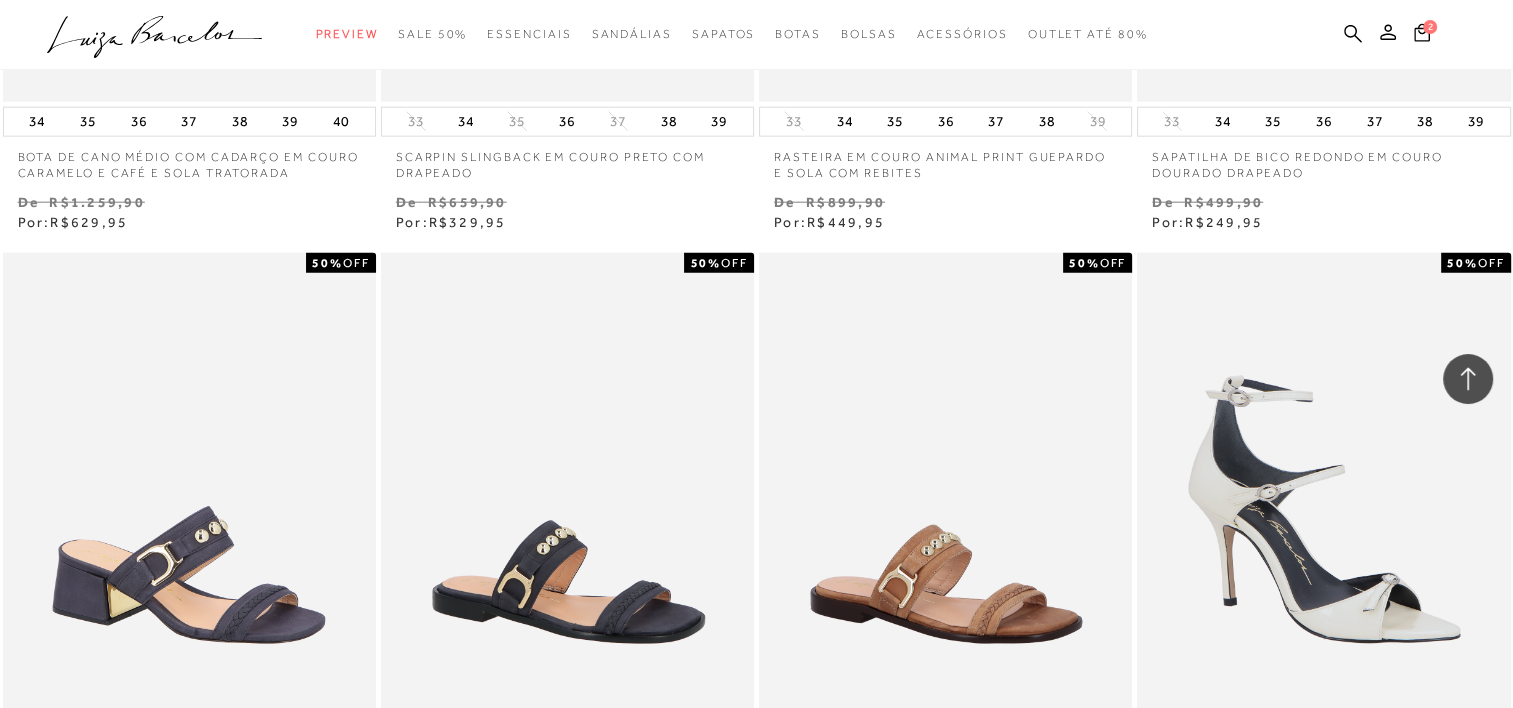 scroll, scrollTop: 5068, scrollLeft: 0, axis: vertical 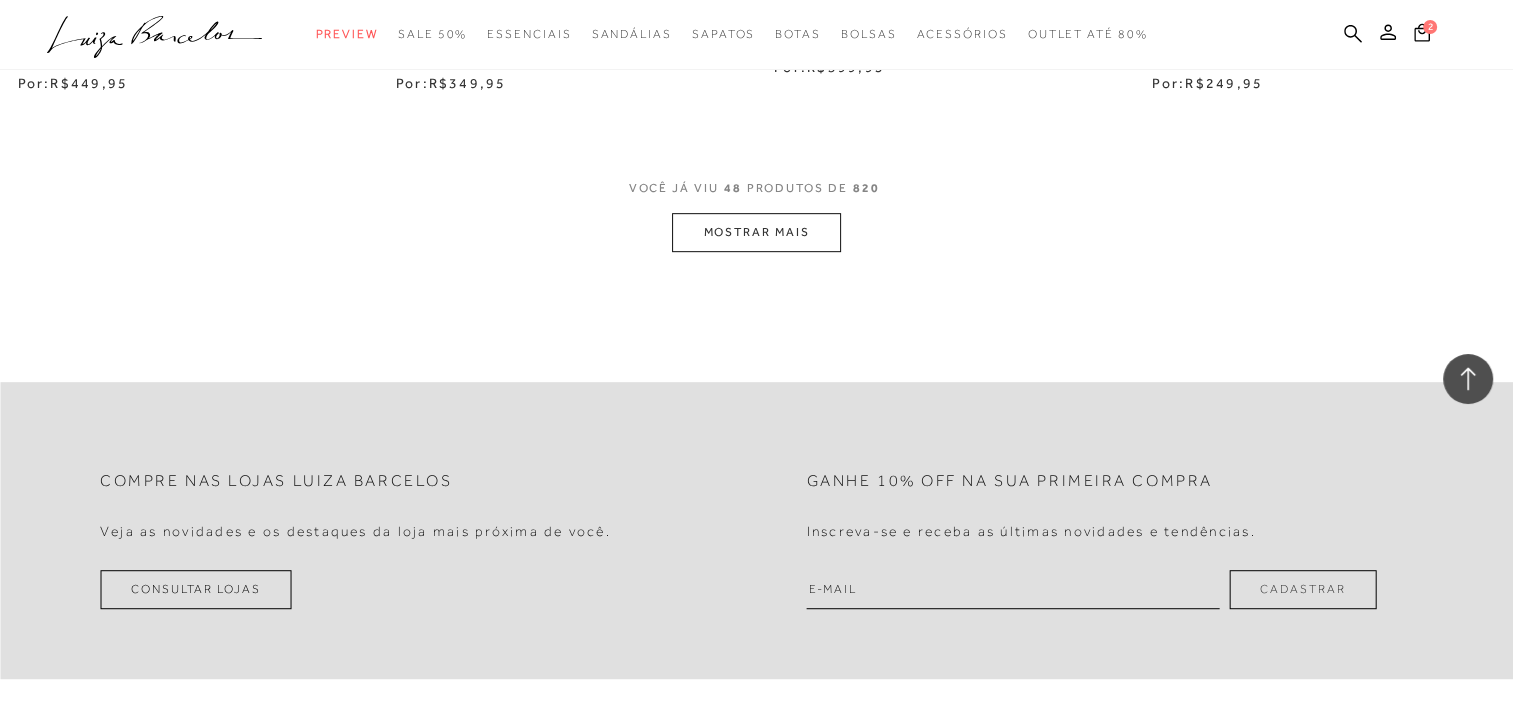 click on "MOSTRAR MAIS" at bounding box center (756, 232) 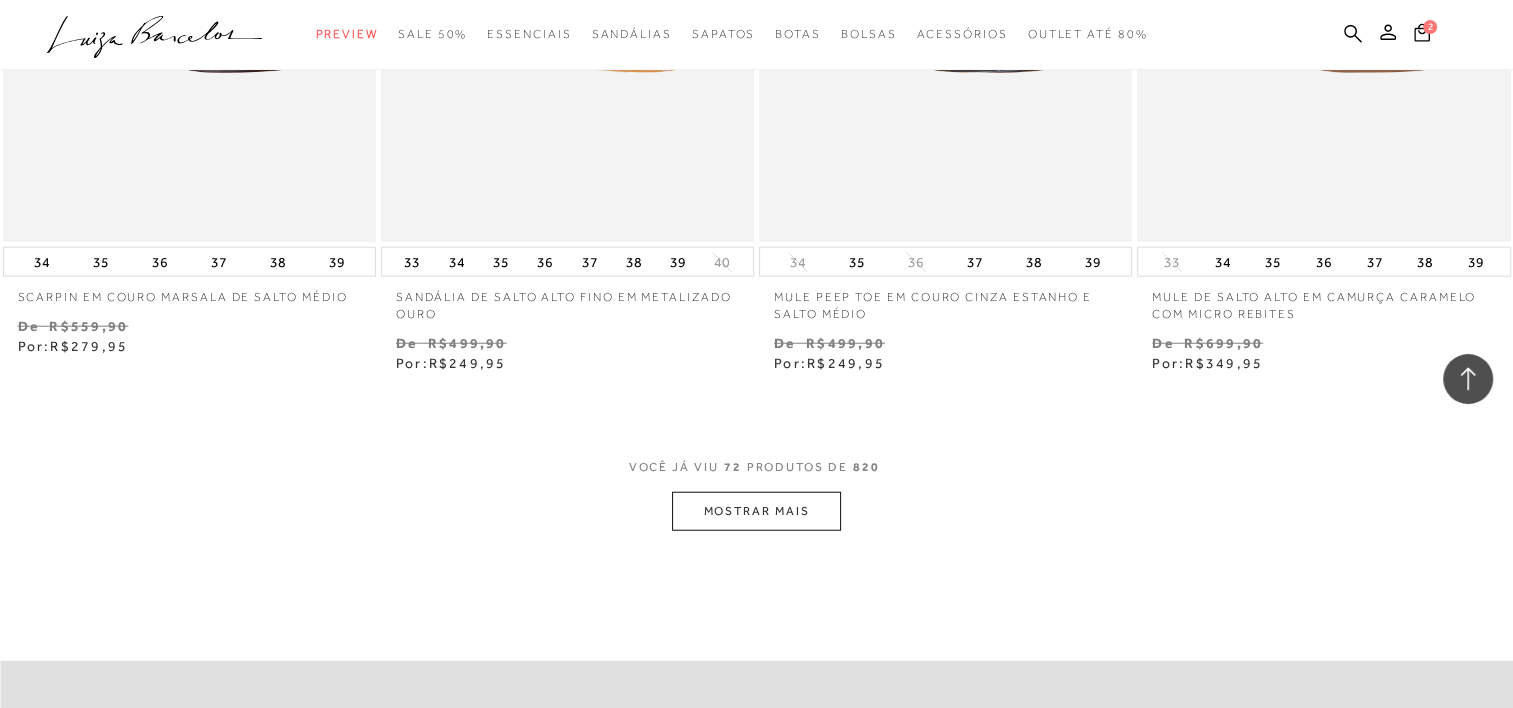 scroll, scrollTop: 12575, scrollLeft: 0, axis: vertical 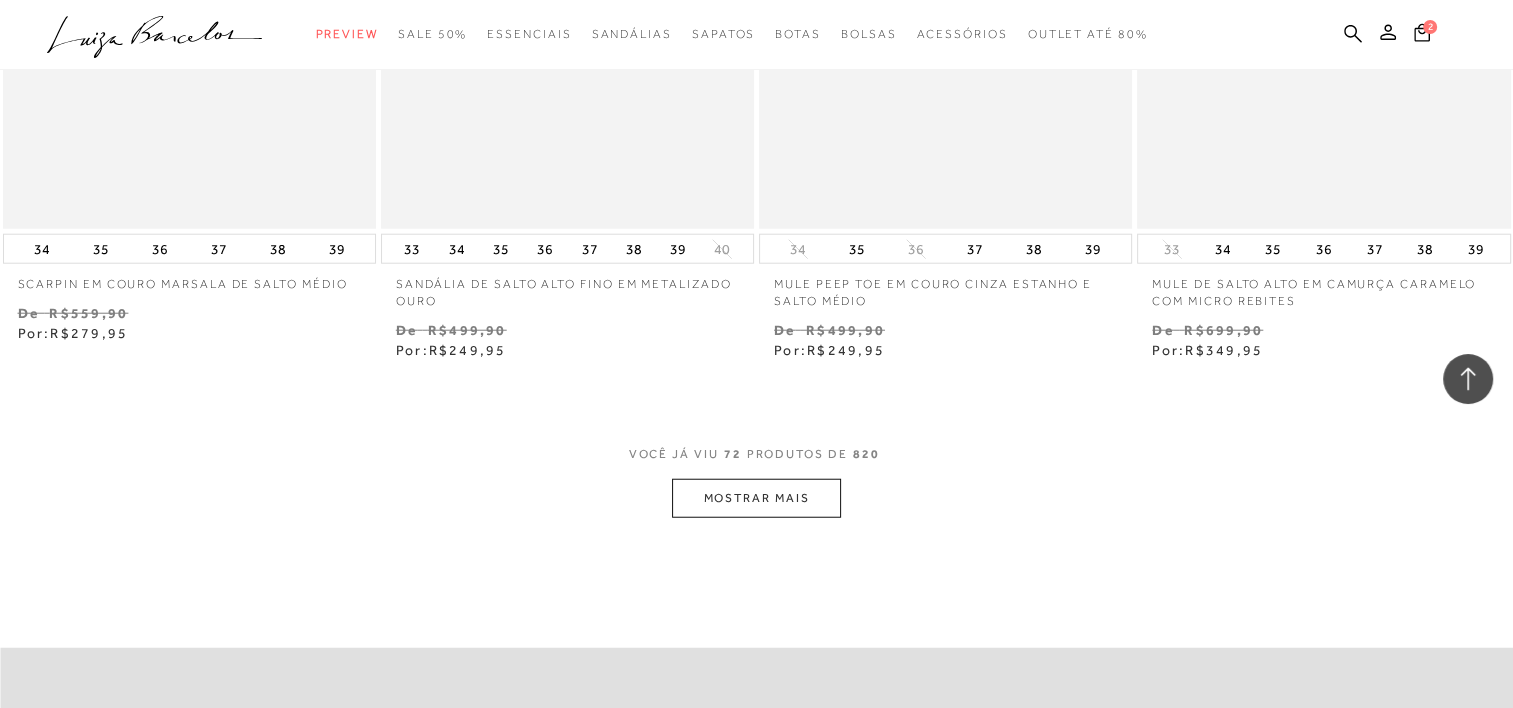 click on "MOSTRAR MAIS" at bounding box center [756, 498] 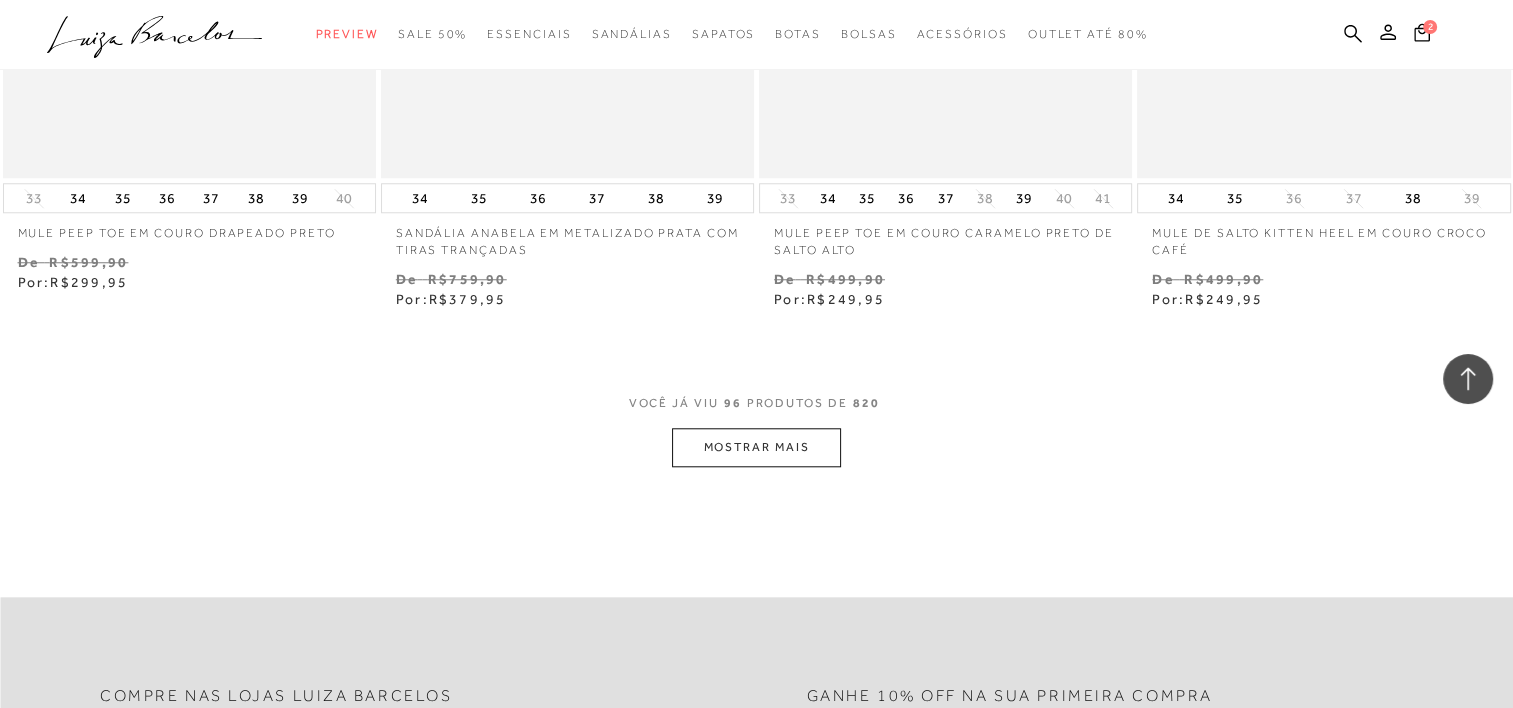 scroll, scrollTop: 16949, scrollLeft: 0, axis: vertical 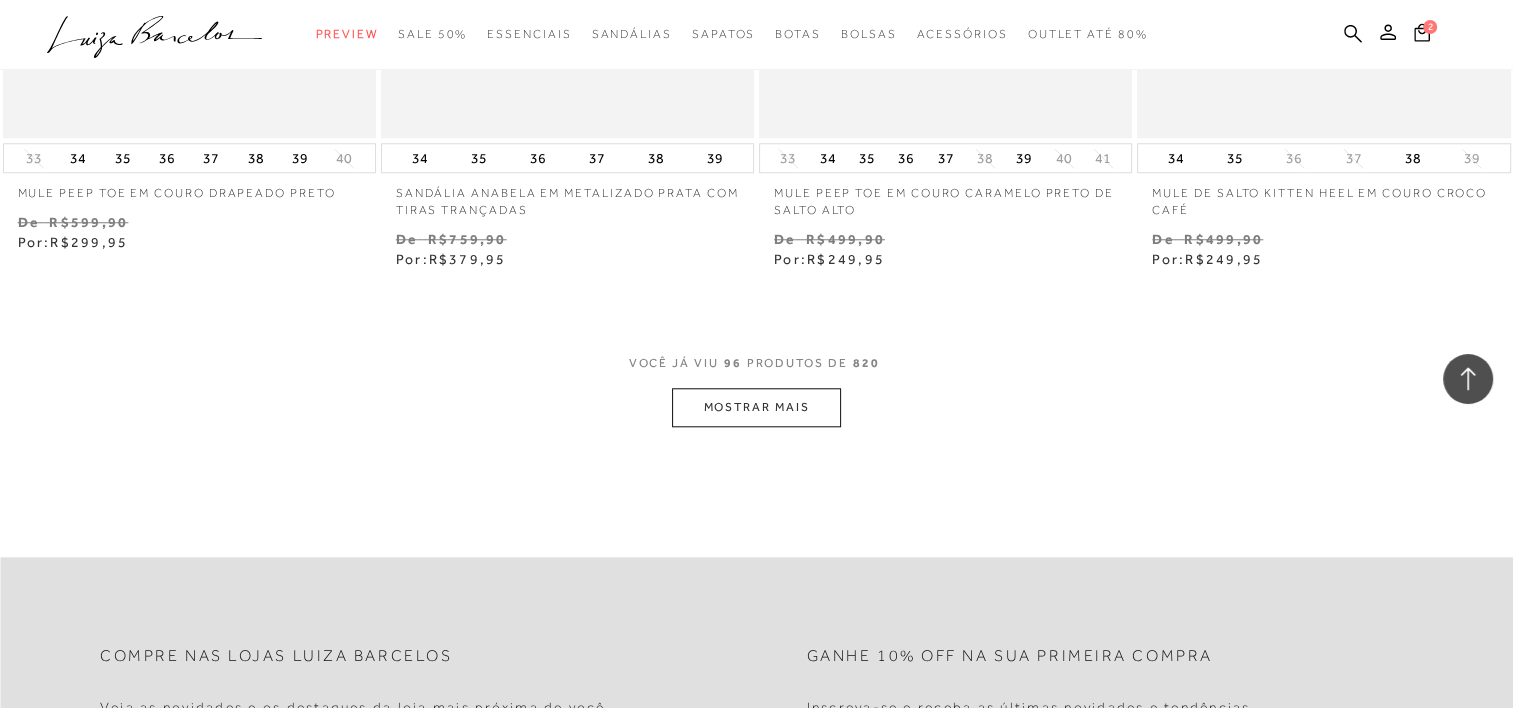 click on "MOSTRAR MAIS" at bounding box center (756, 407) 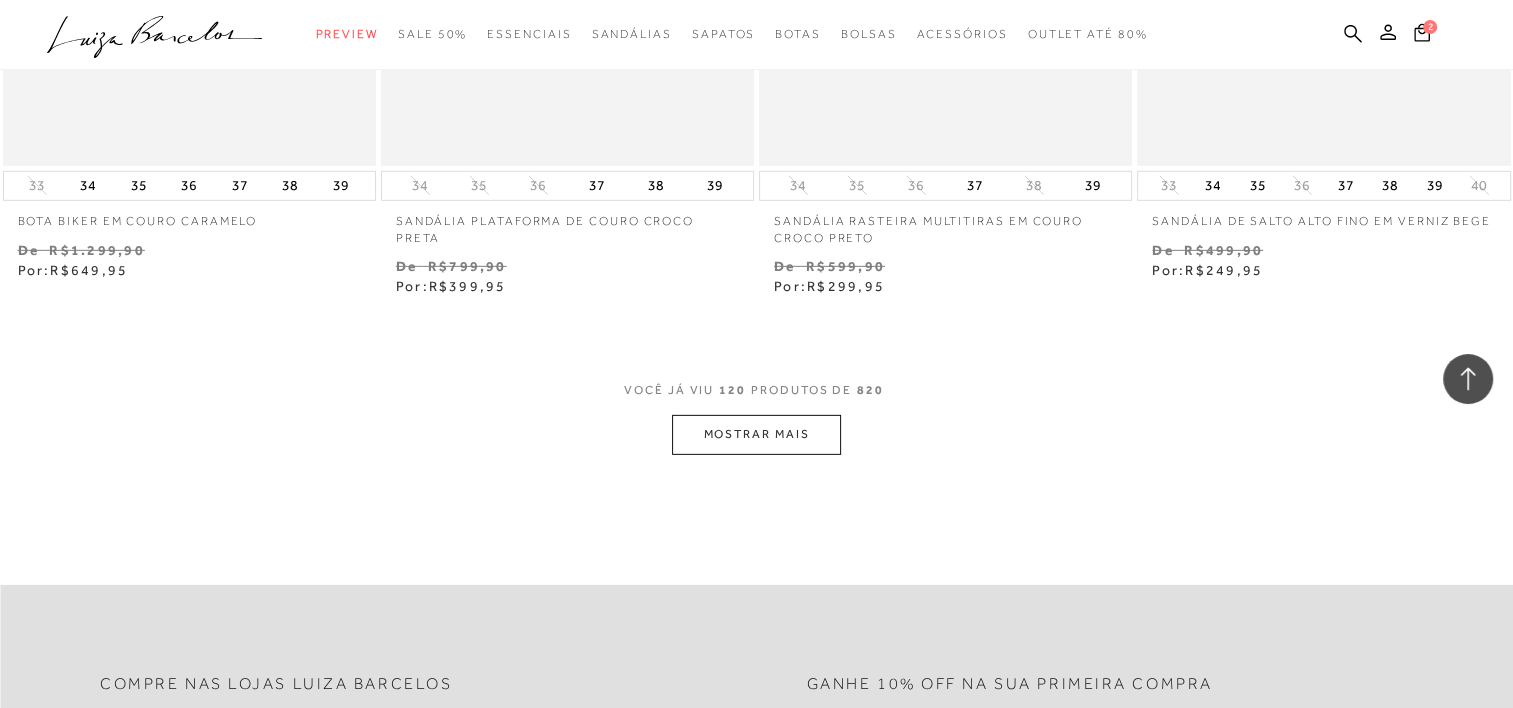 scroll, scrollTop: 21242, scrollLeft: 0, axis: vertical 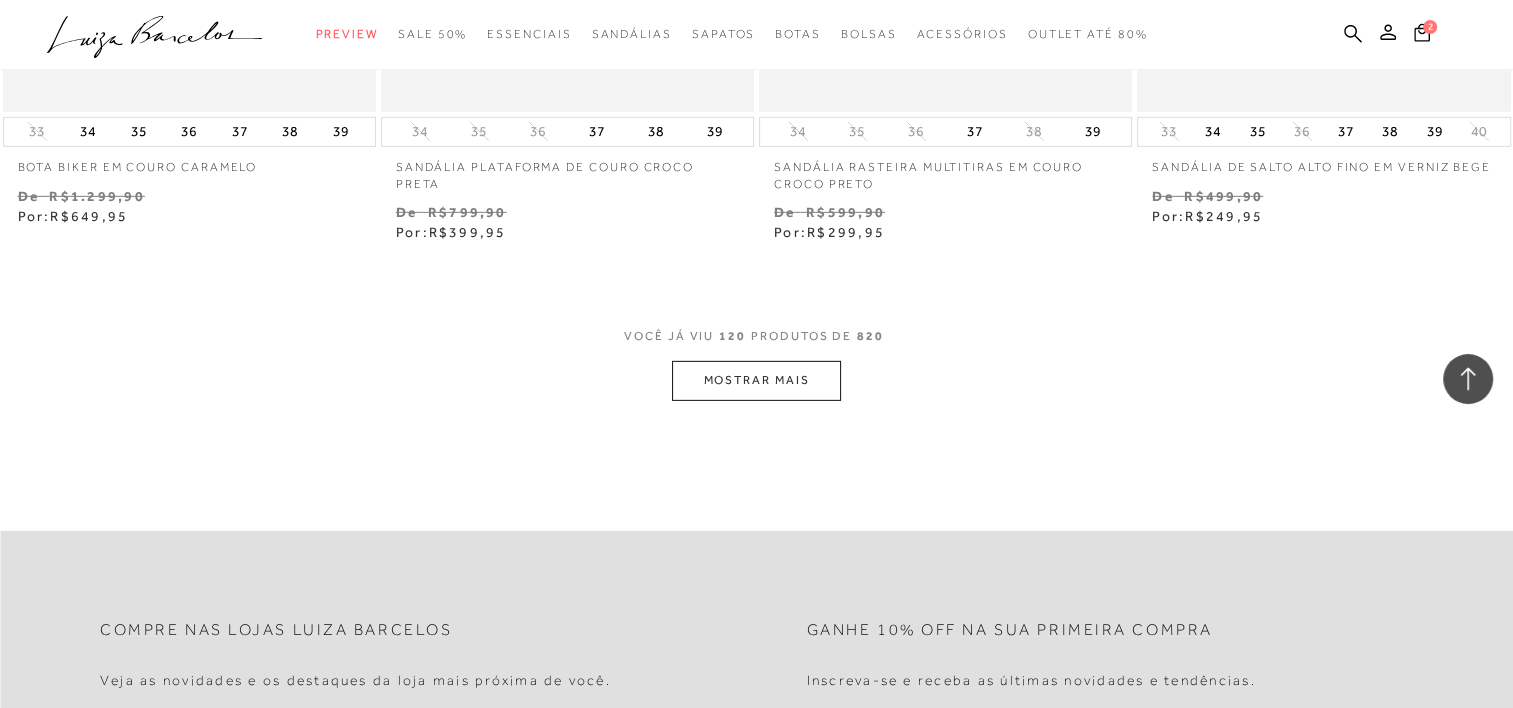 click on "MOSTRAR MAIS" at bounding box center [756, 380] 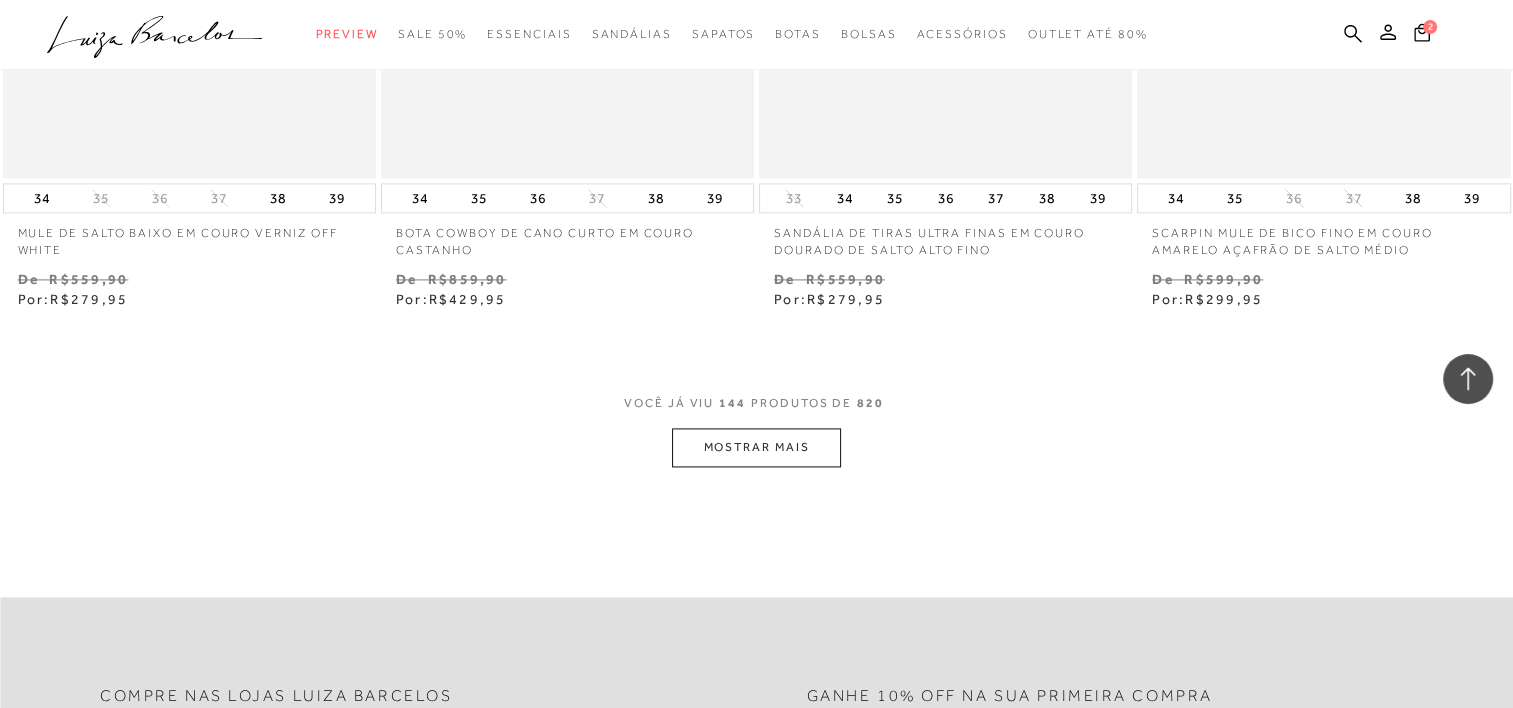 scroll, scrollTop: 25575, scrollLeft: 0, axis: vertical 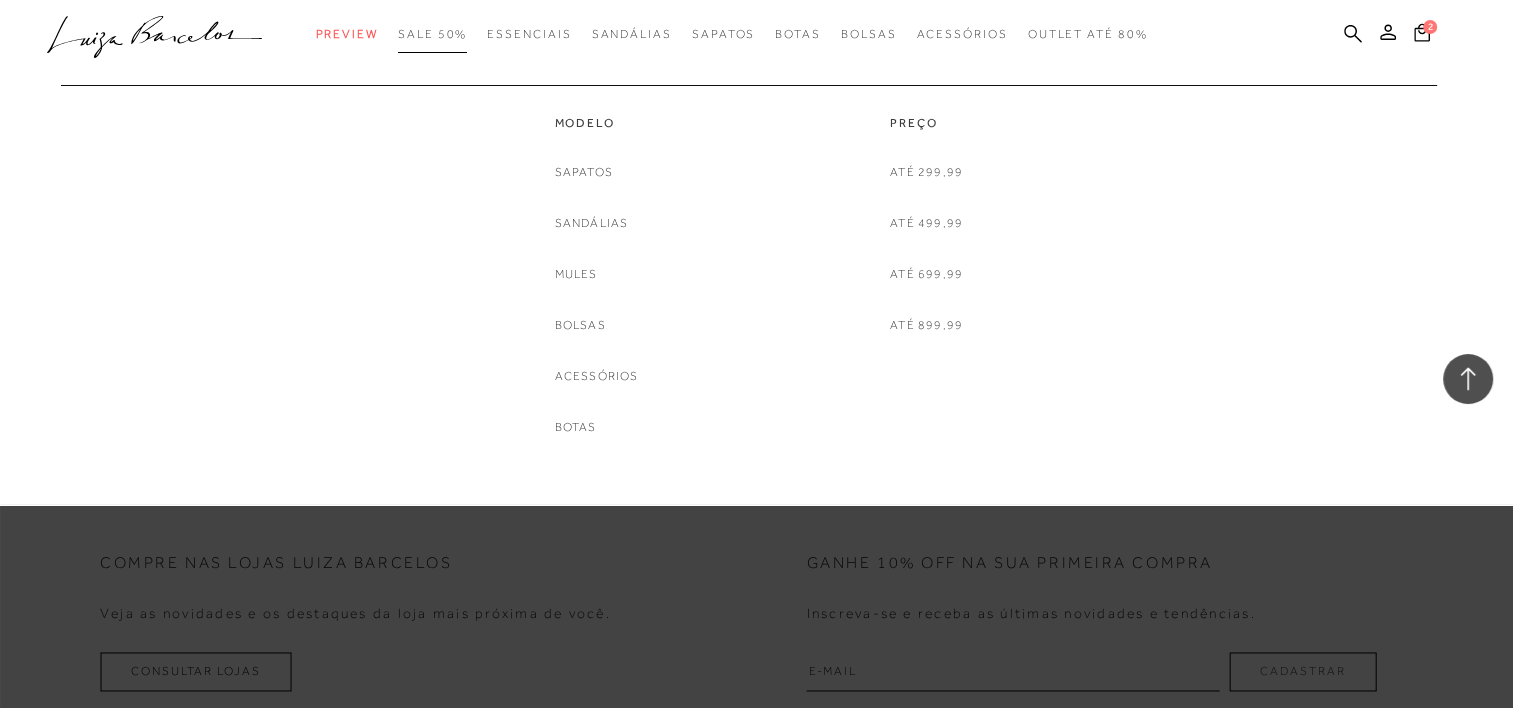 click on "SALE 50%" at bounding box center [432, 34] 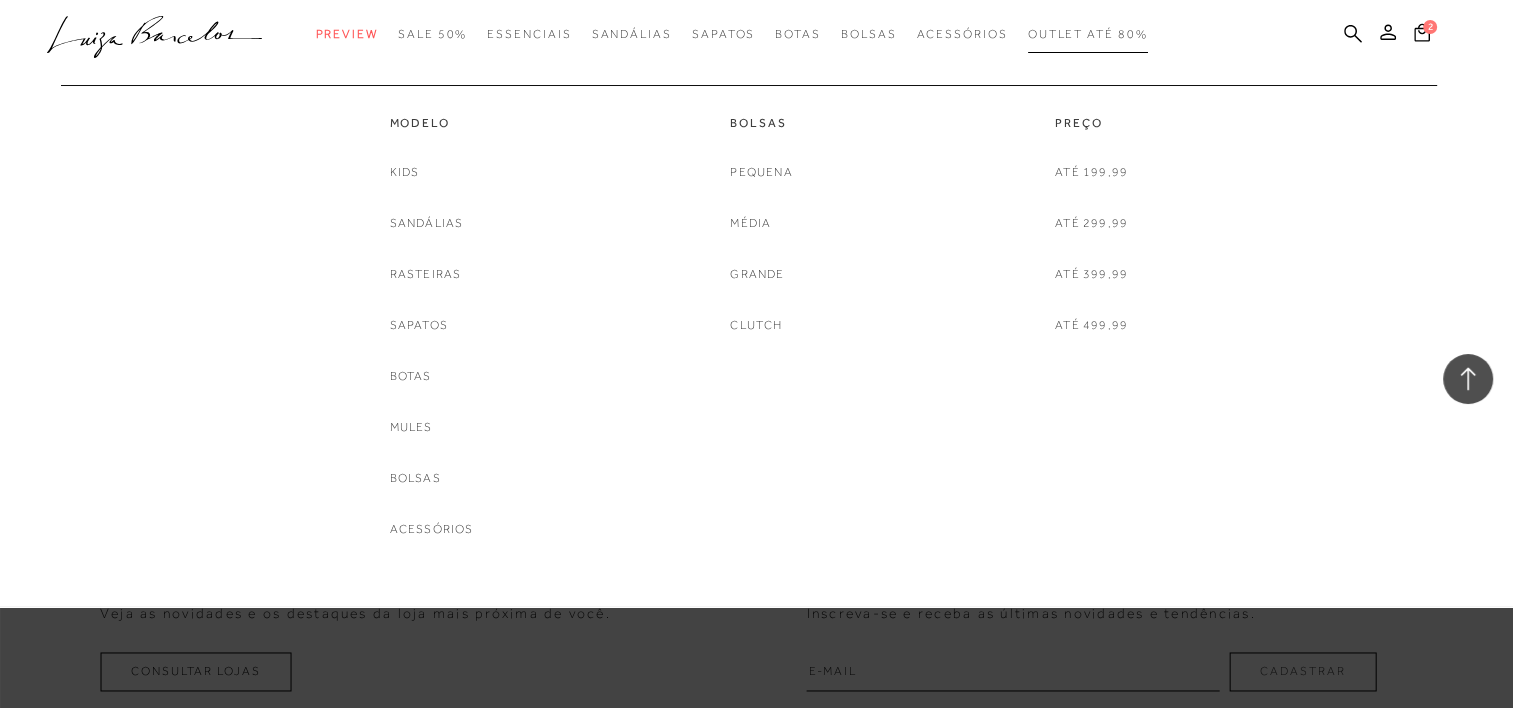 click on "Outlet até 80%" at bounding box center [1088, 34] 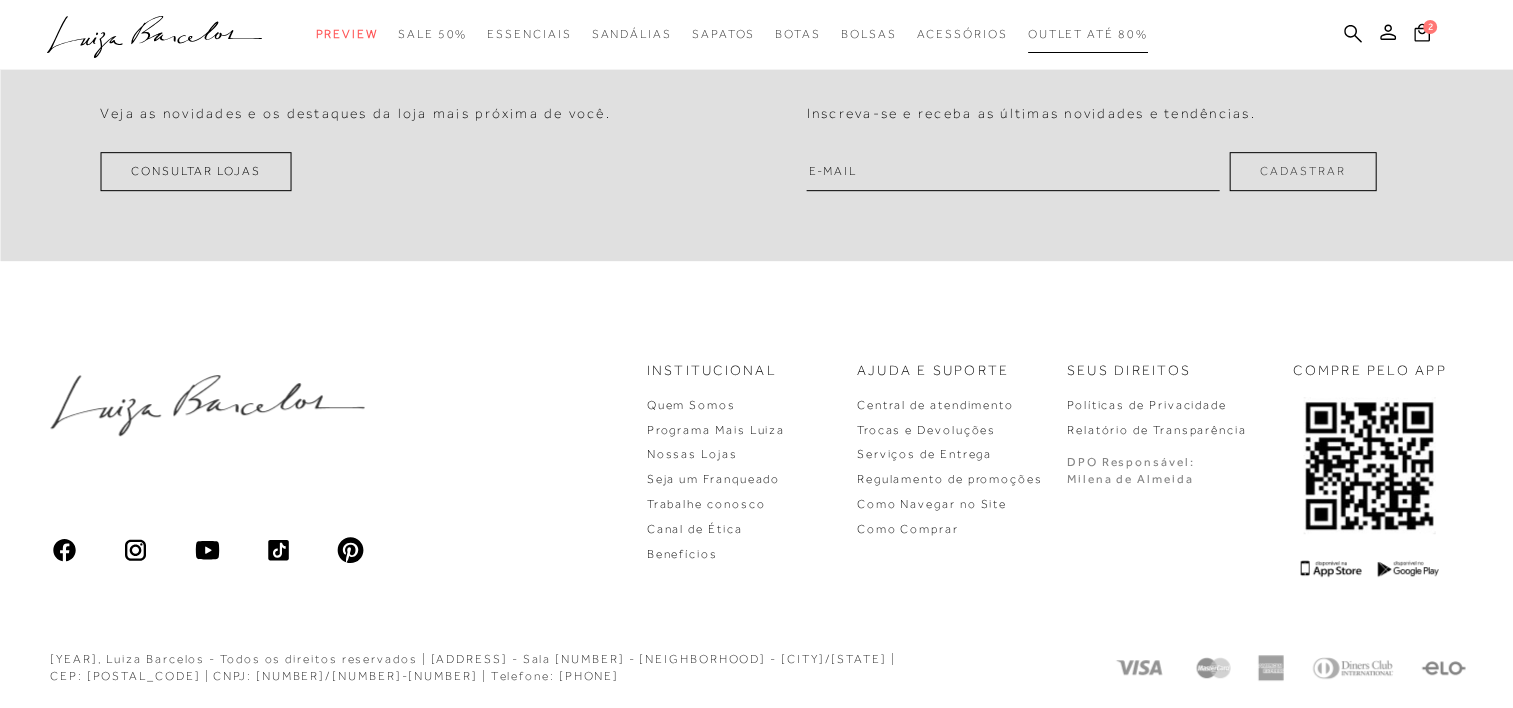 scroll, scrollTop: 0, scrollLeft: 0, axis: both 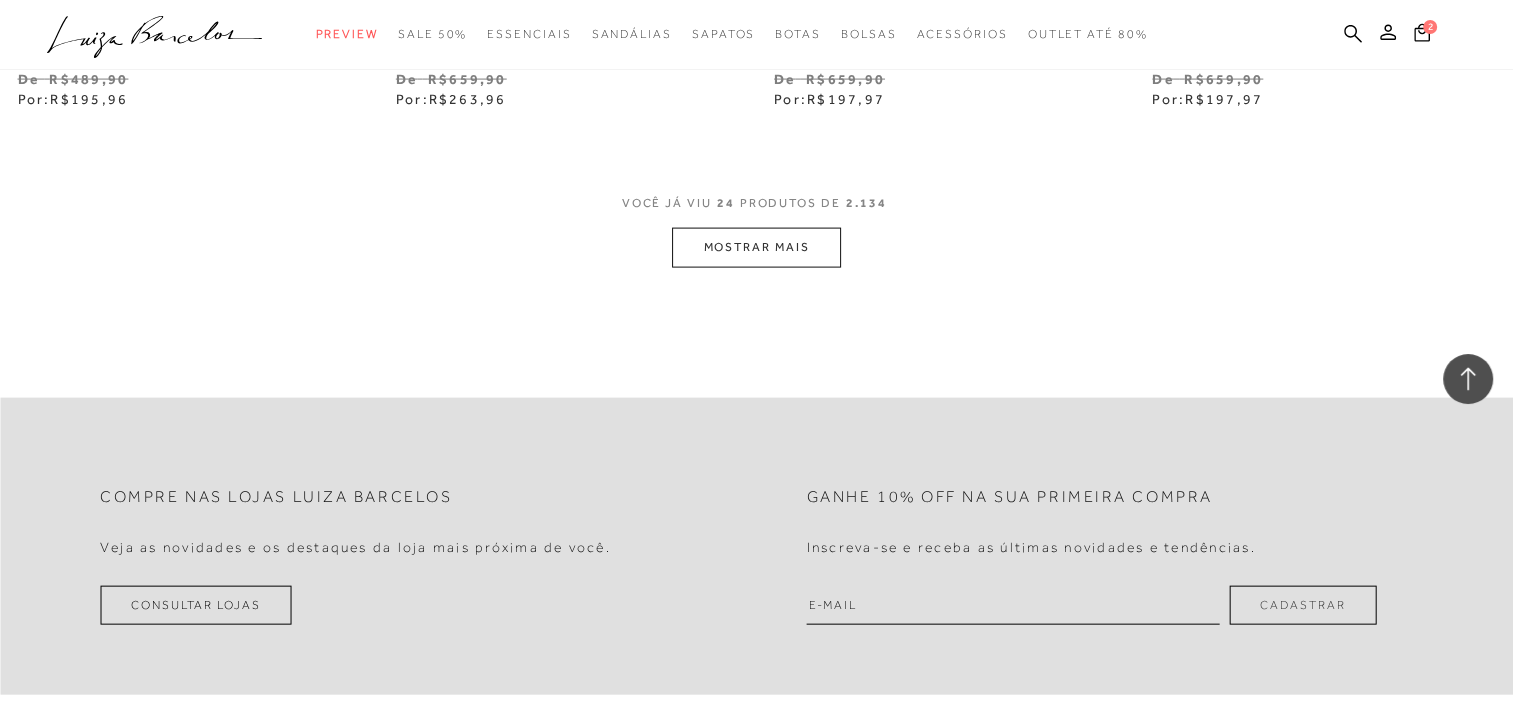 click on "MOSTRAR MAIS" at bounding box center (756, 247) 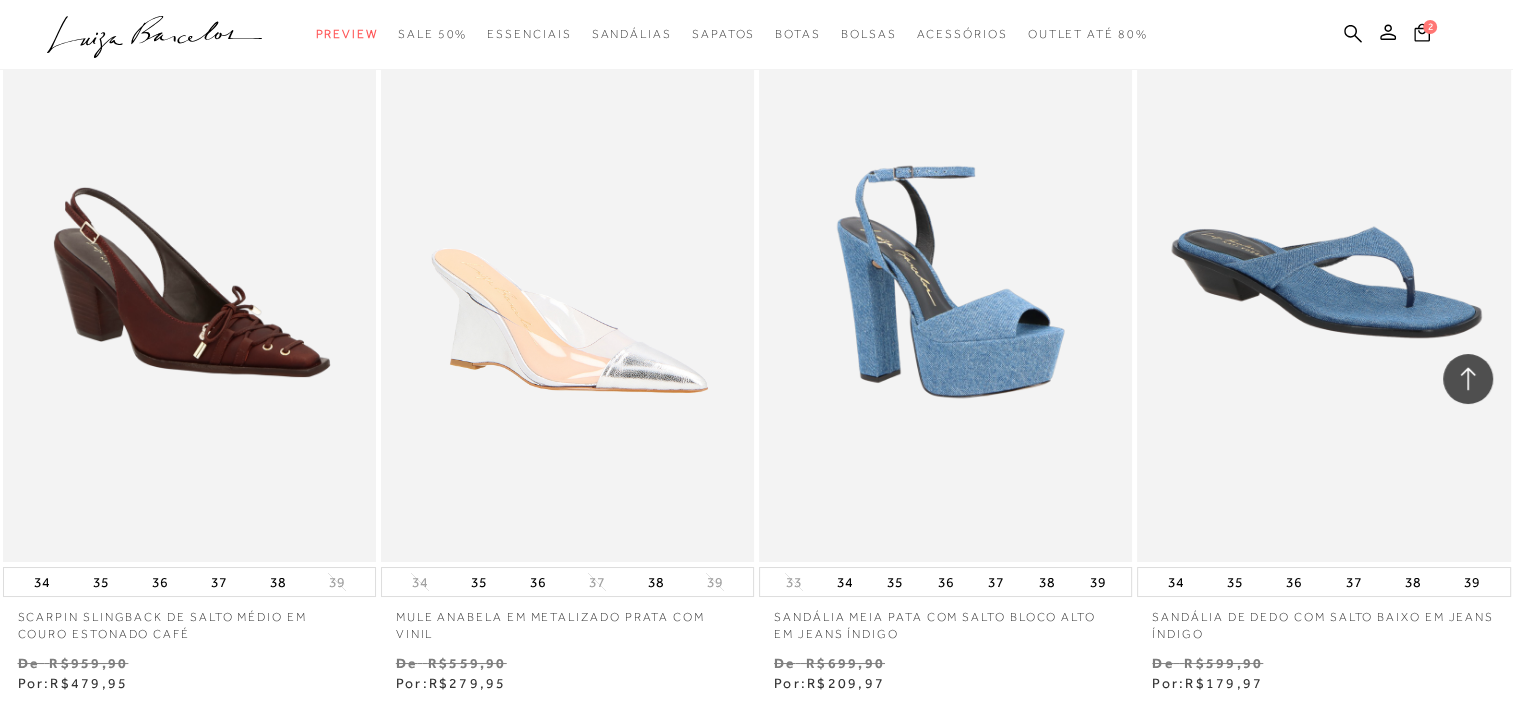 scroll, scrollTop: 7272, scrollLeft: 0, axis: vertical 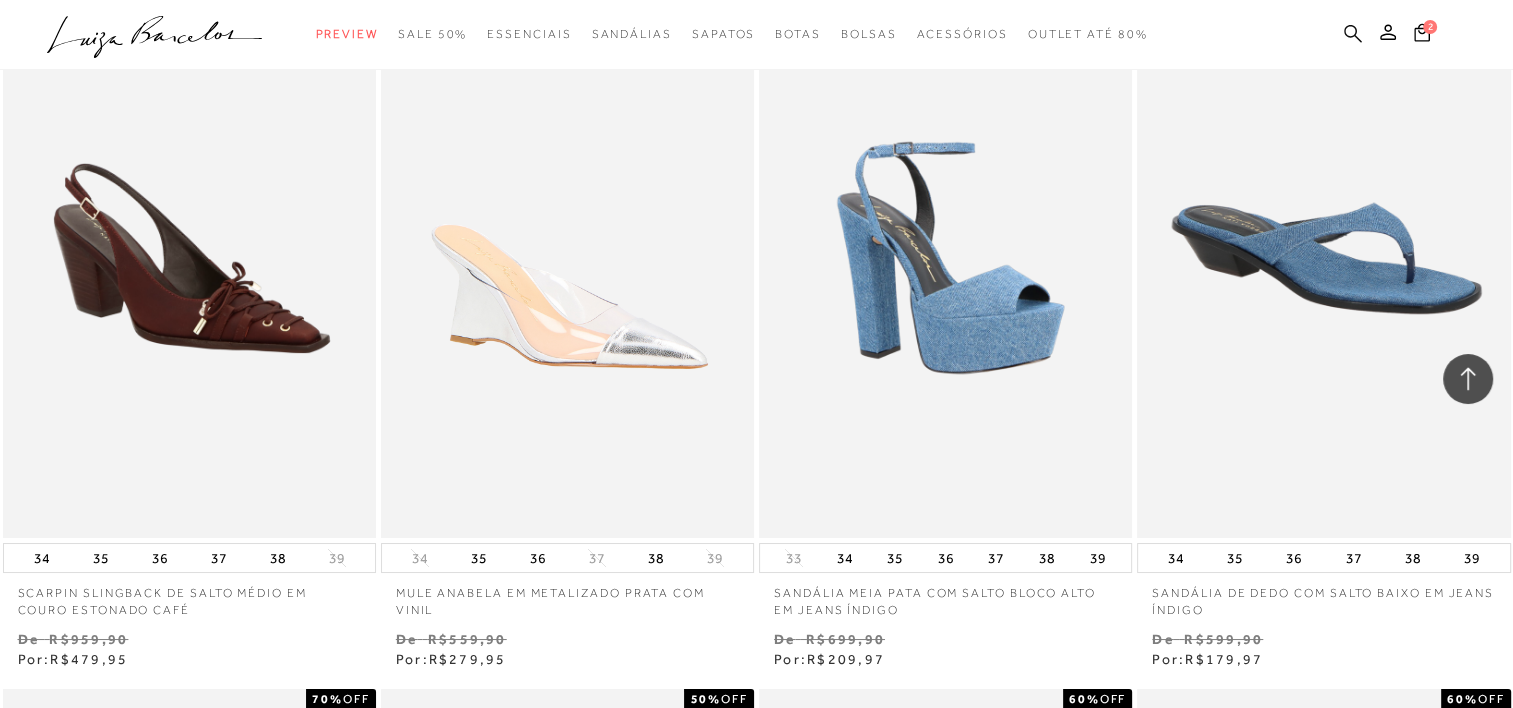 click 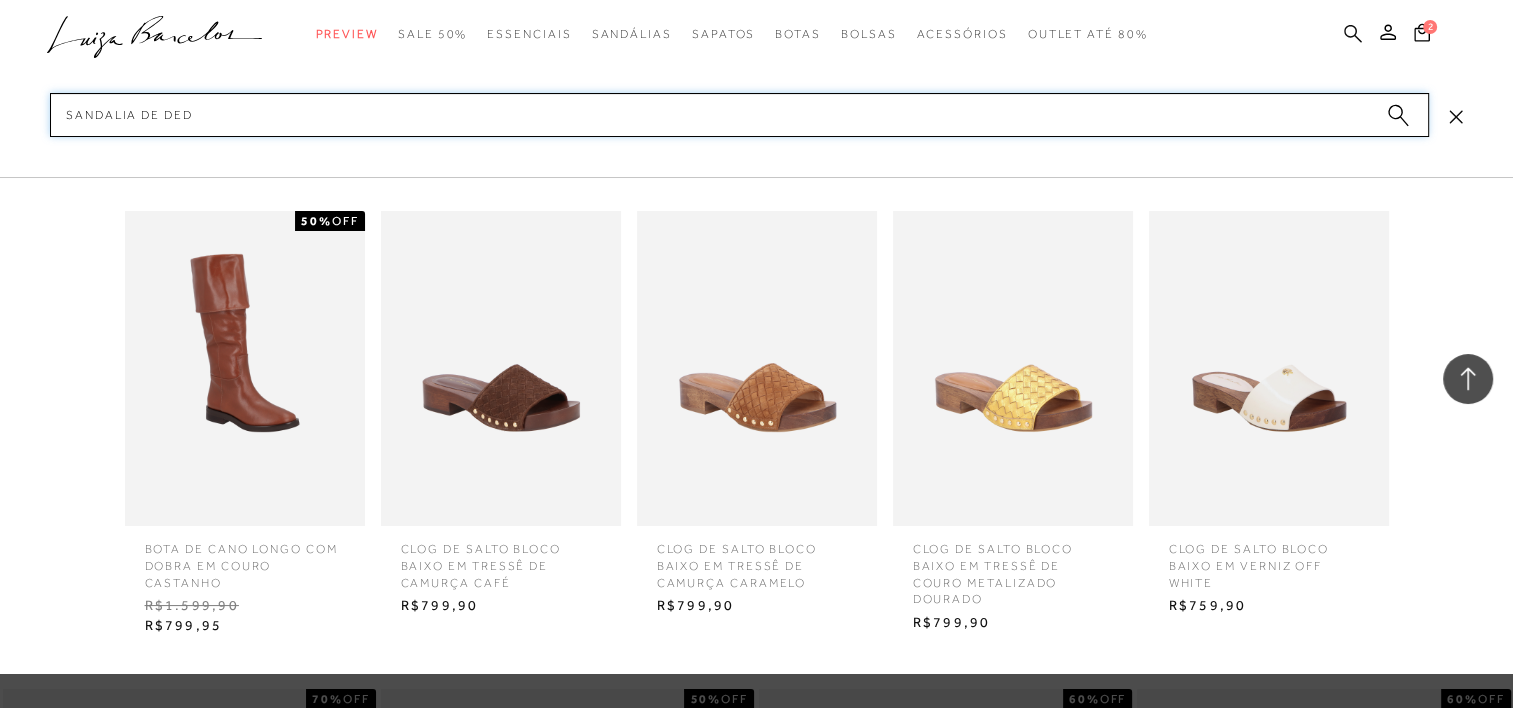 type on "sandalia de dedo" 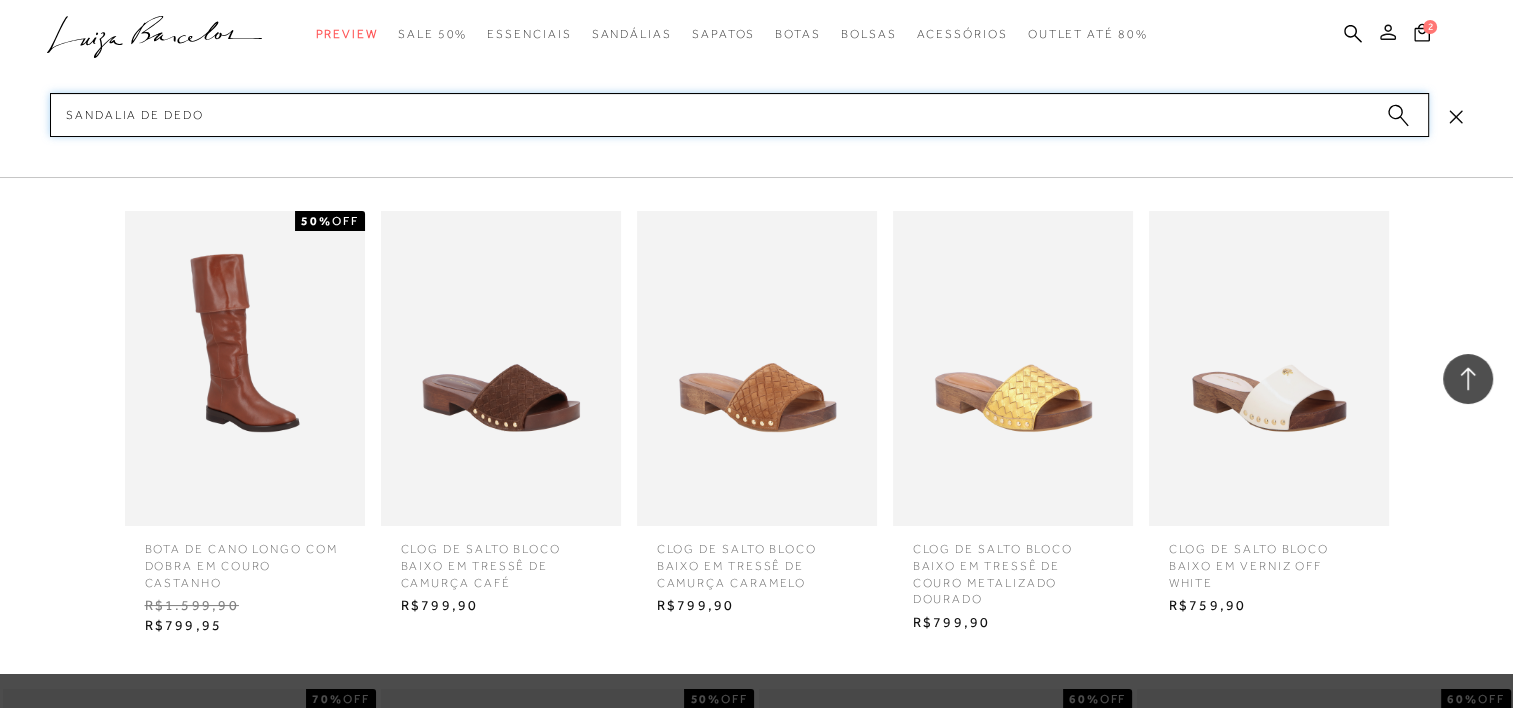 type 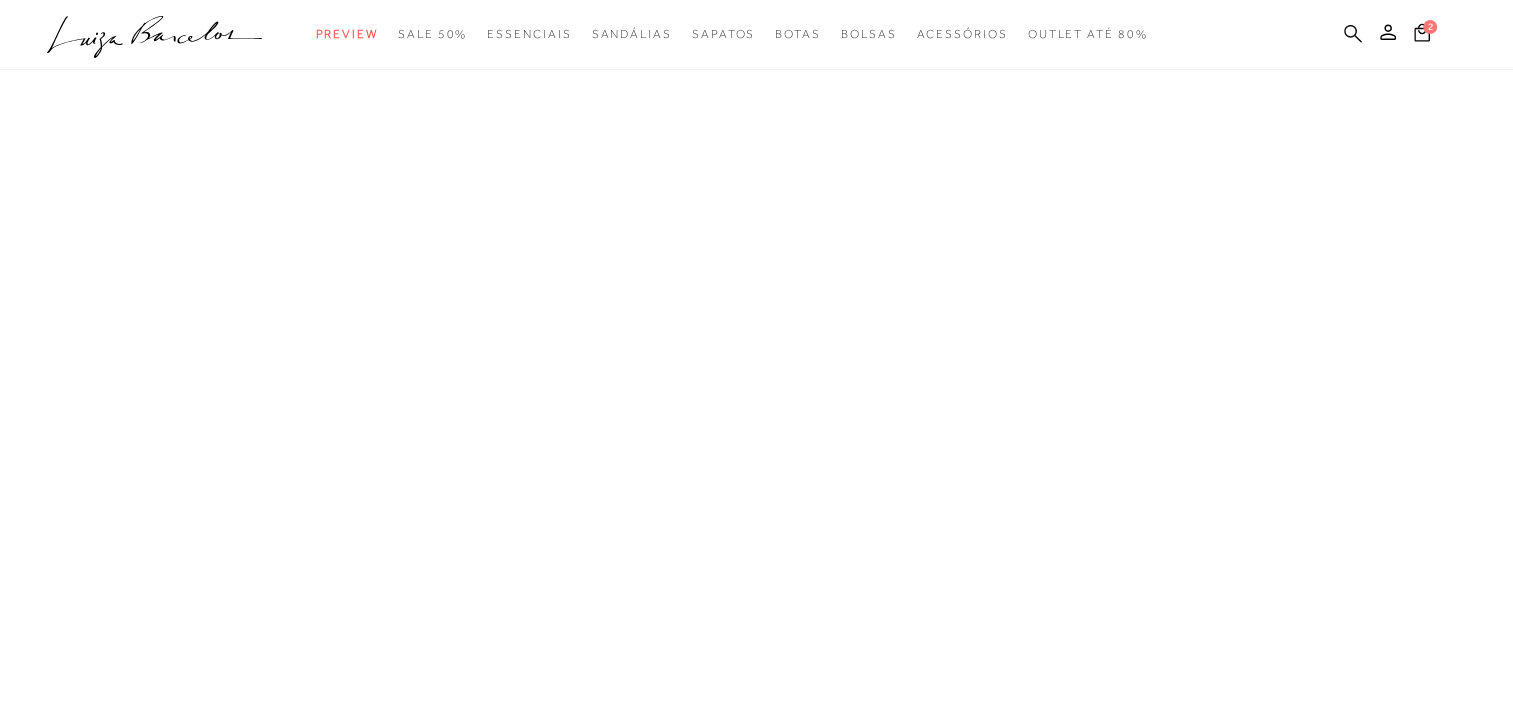 scroll, scrollTop: 0, scrollLeft: 0, axis: both 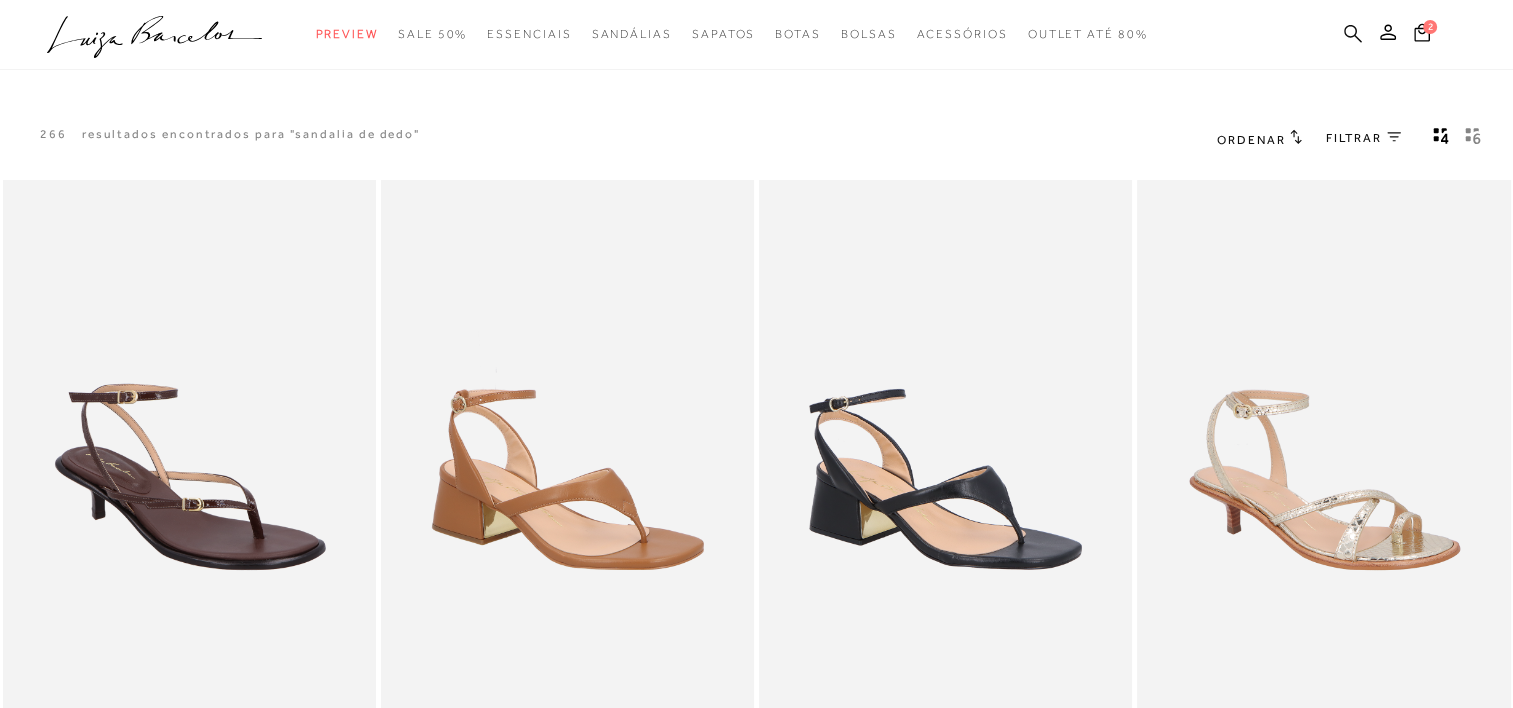 type 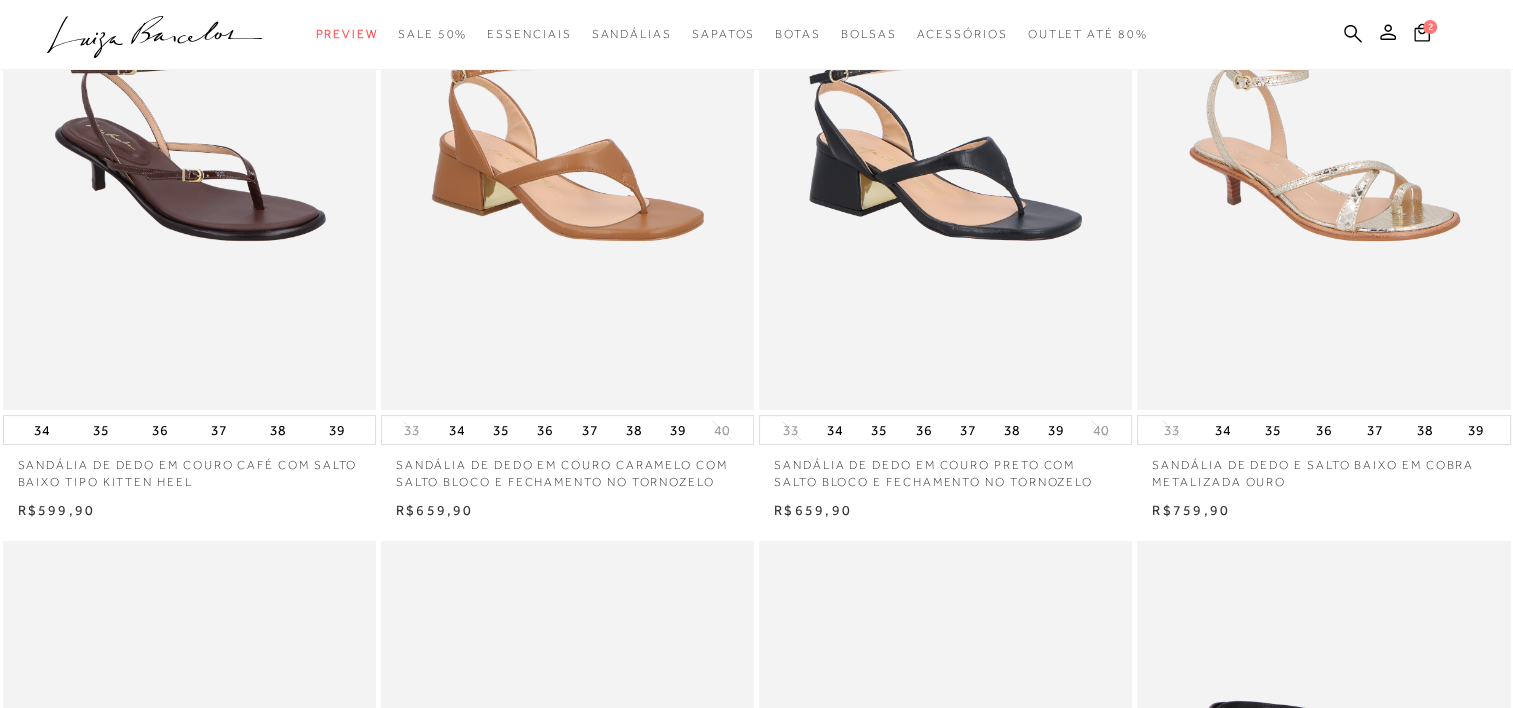 scroll, scrollTop: 356, scrollLeft: 0, axis: vertical 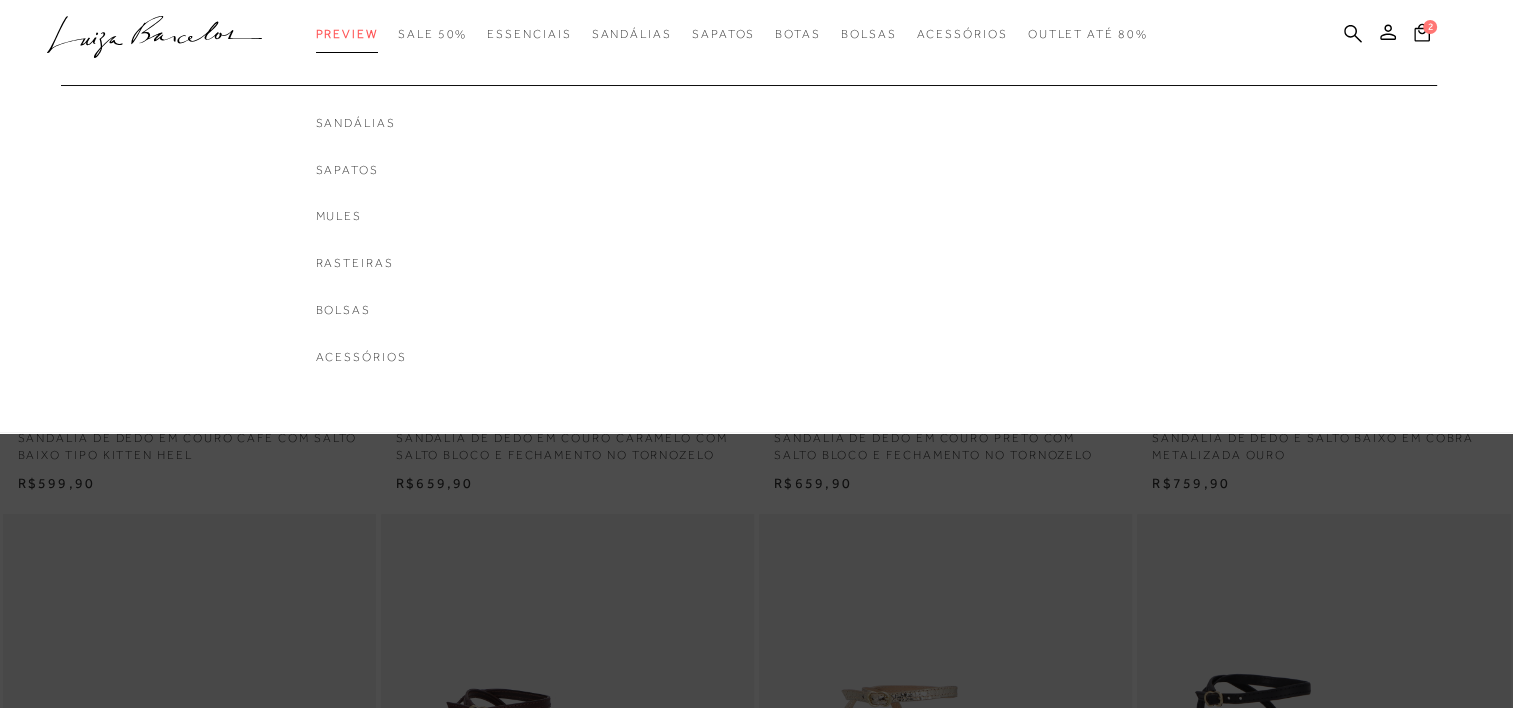 click on "Preview" at bounding box center (347, 34) 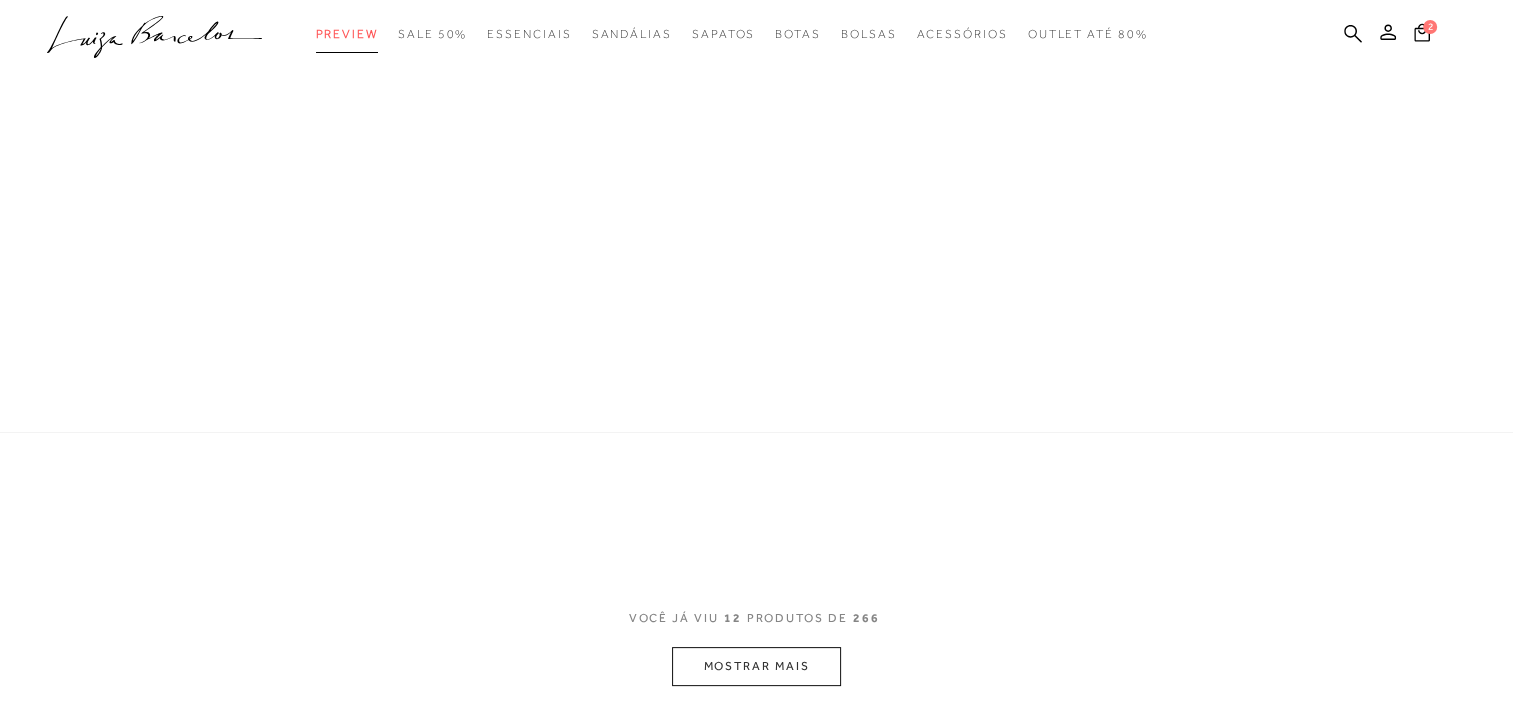 scroll, scrollTop: 28, scrollLeft: 0, axis: vertical 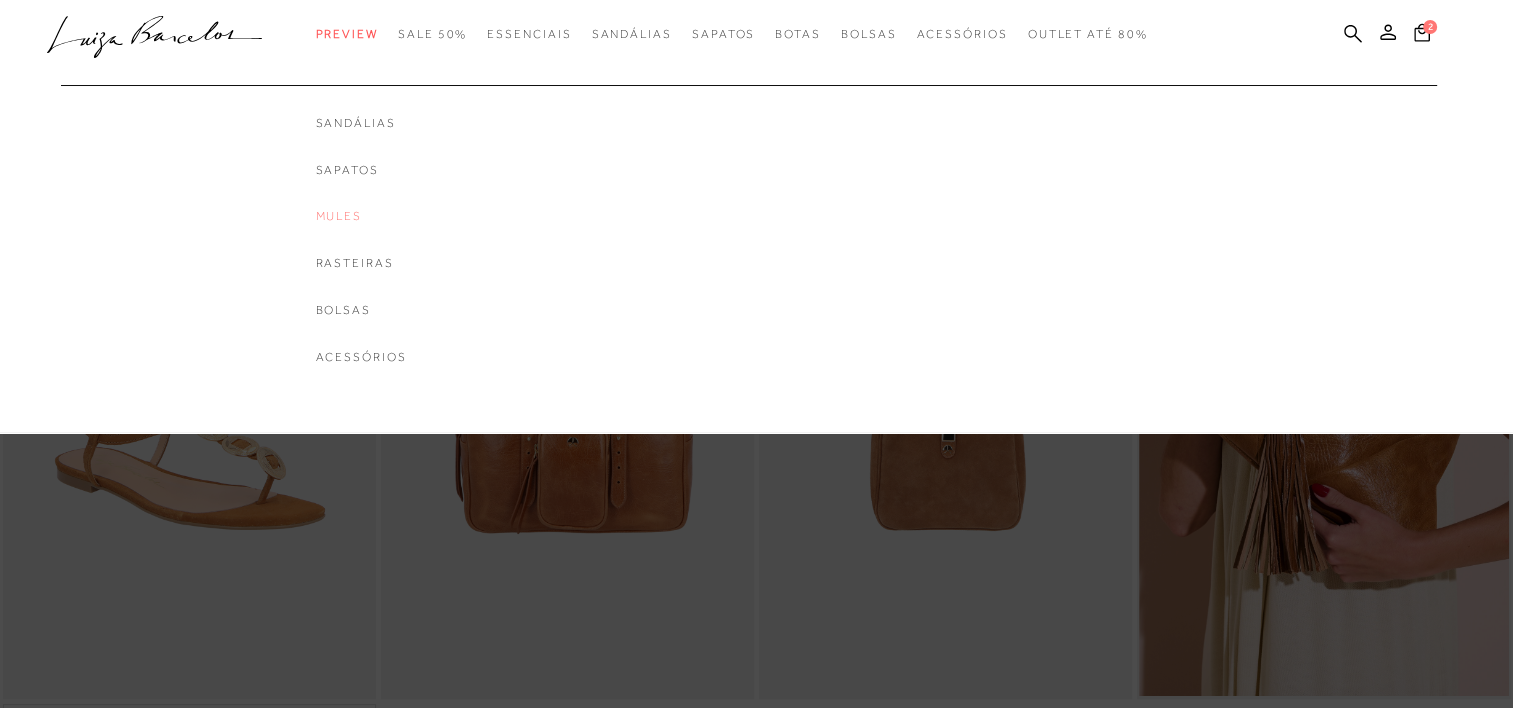 click on "Mules" at bounding box center (361, 216) 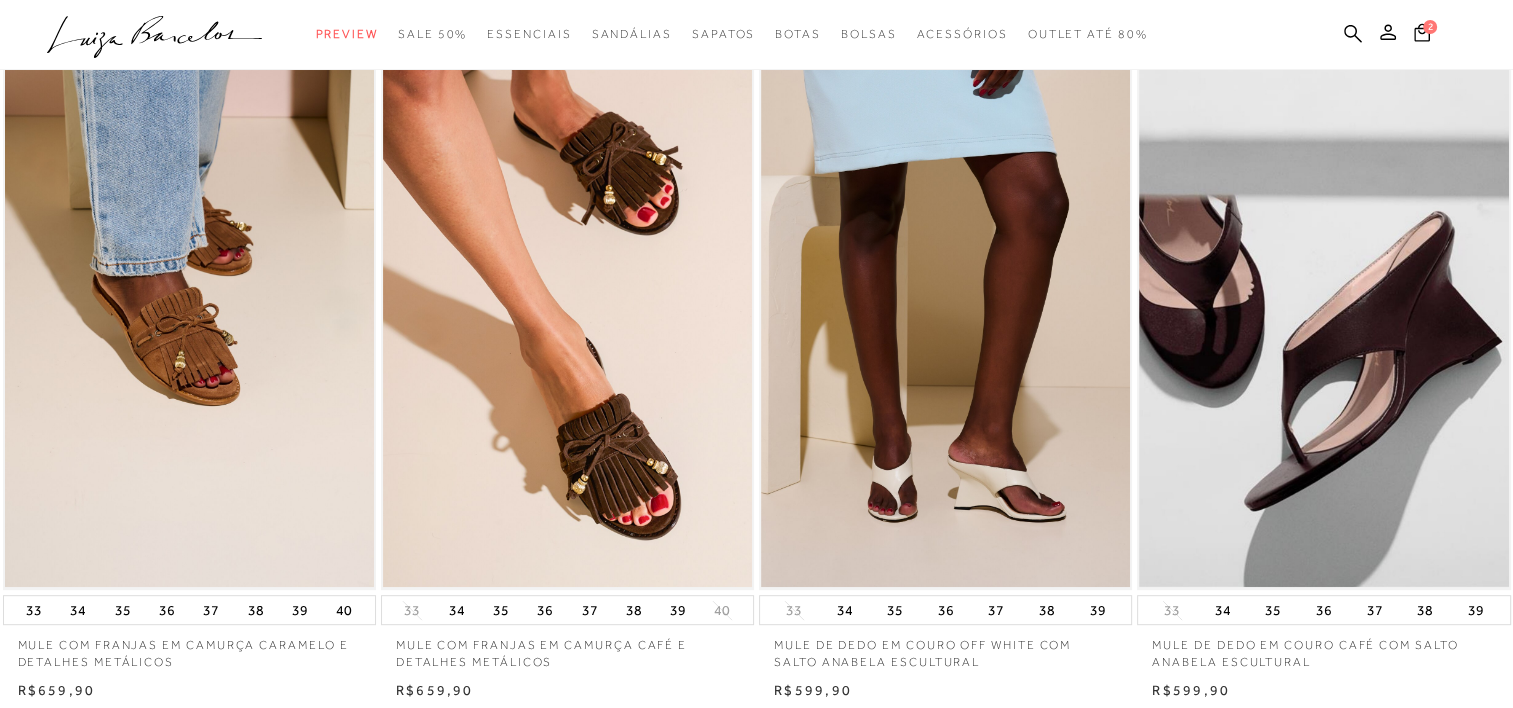 scroll, scrollTop: 812, scrollLeft: 0, axis: vertical 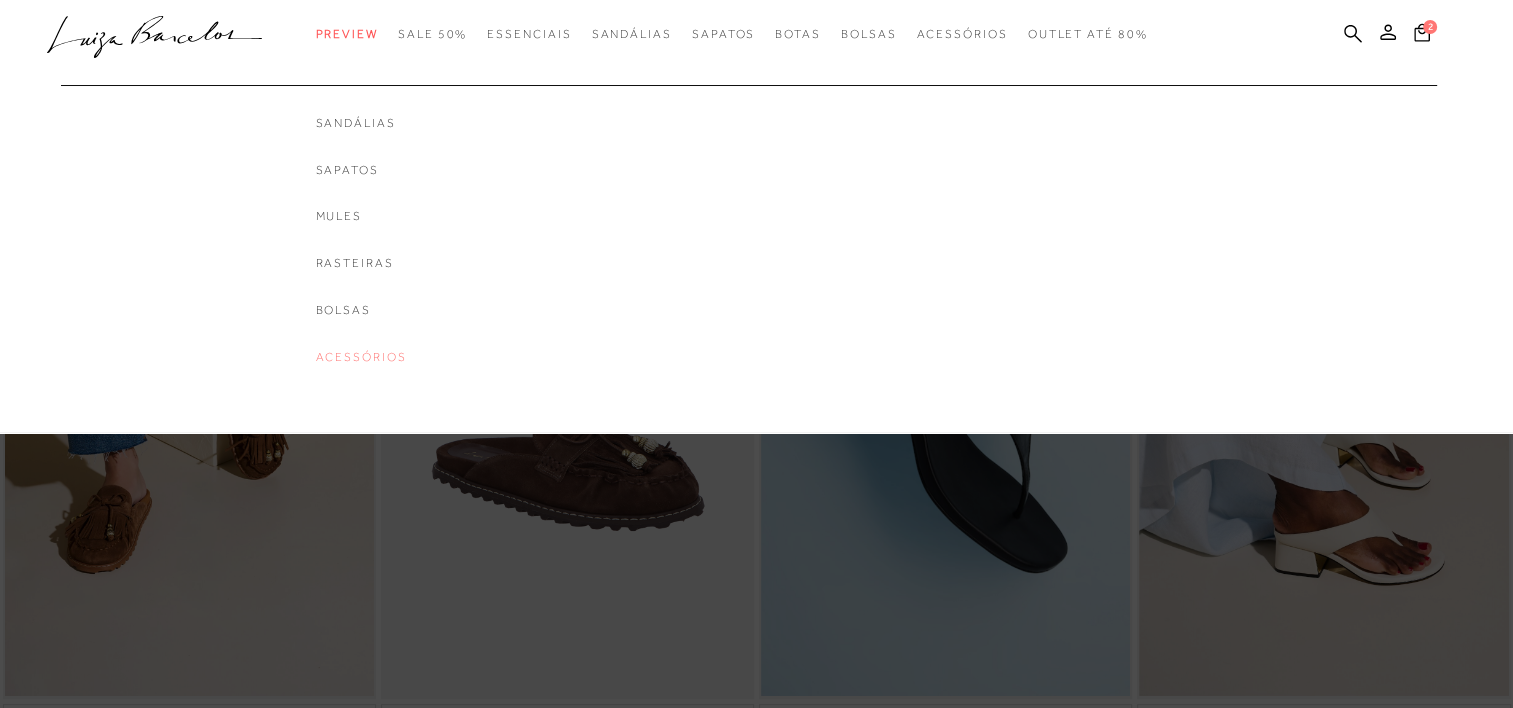 click on "Acessórios" at bounding box center [361, 357] 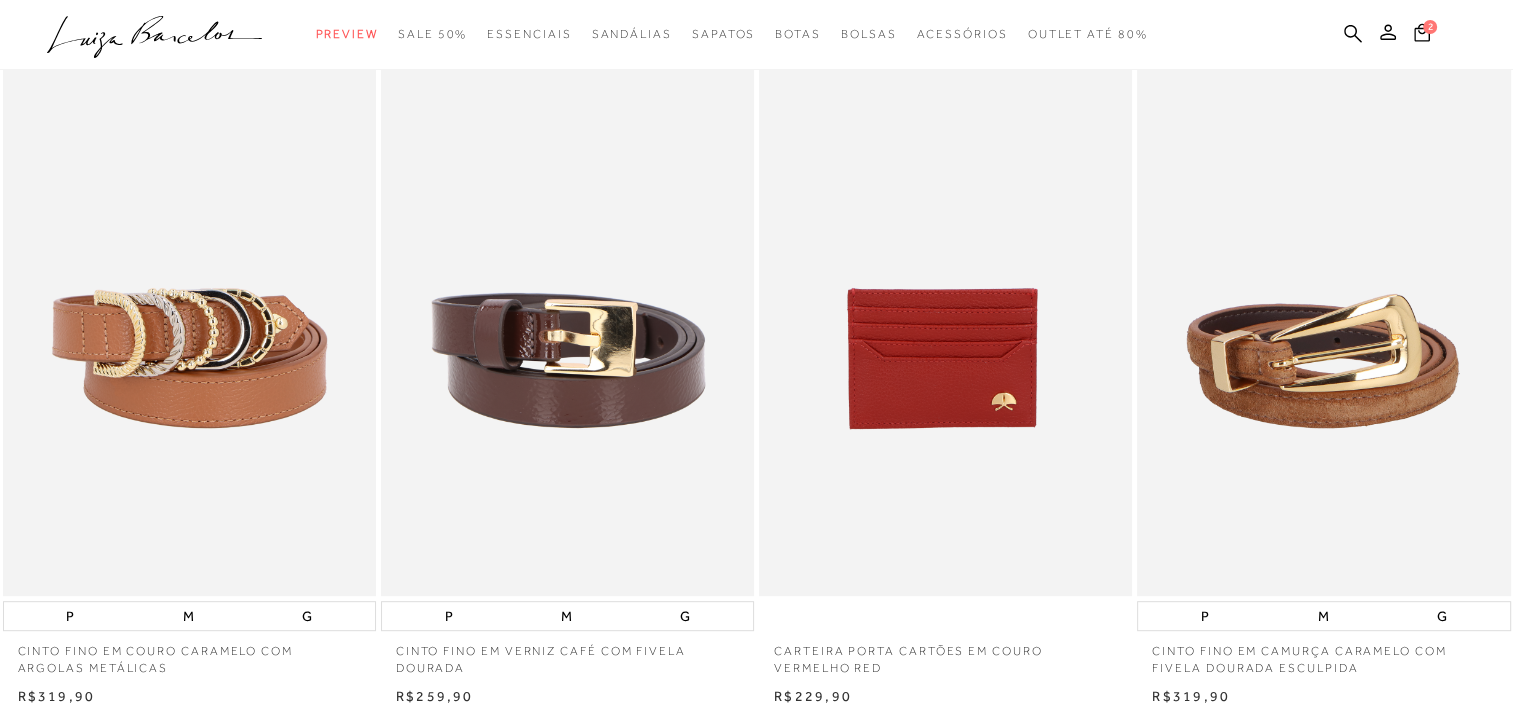 scroll, scrollTop: 832, scrollLeft: 0, axis: vertical 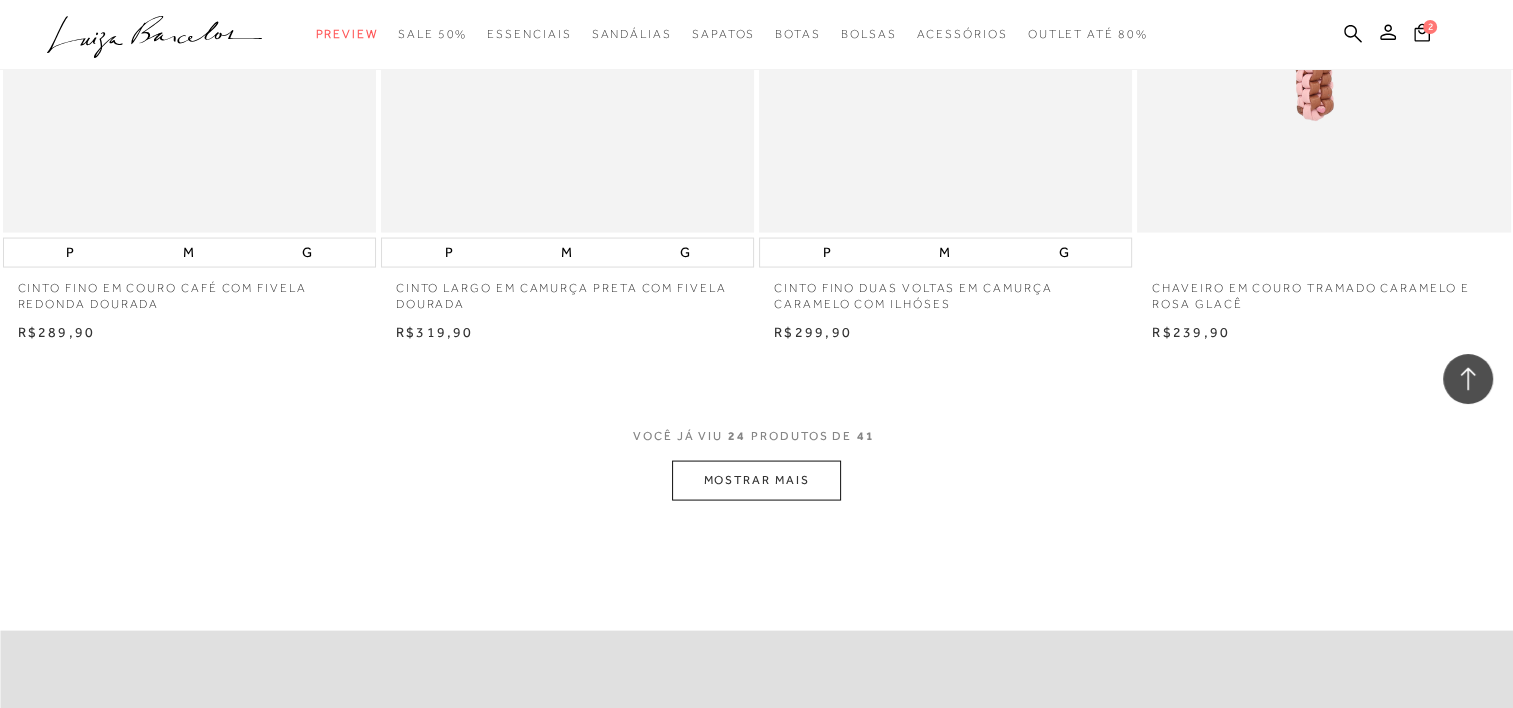 click on "MOSTRAR MAIS" at bounding box center (756, 480) 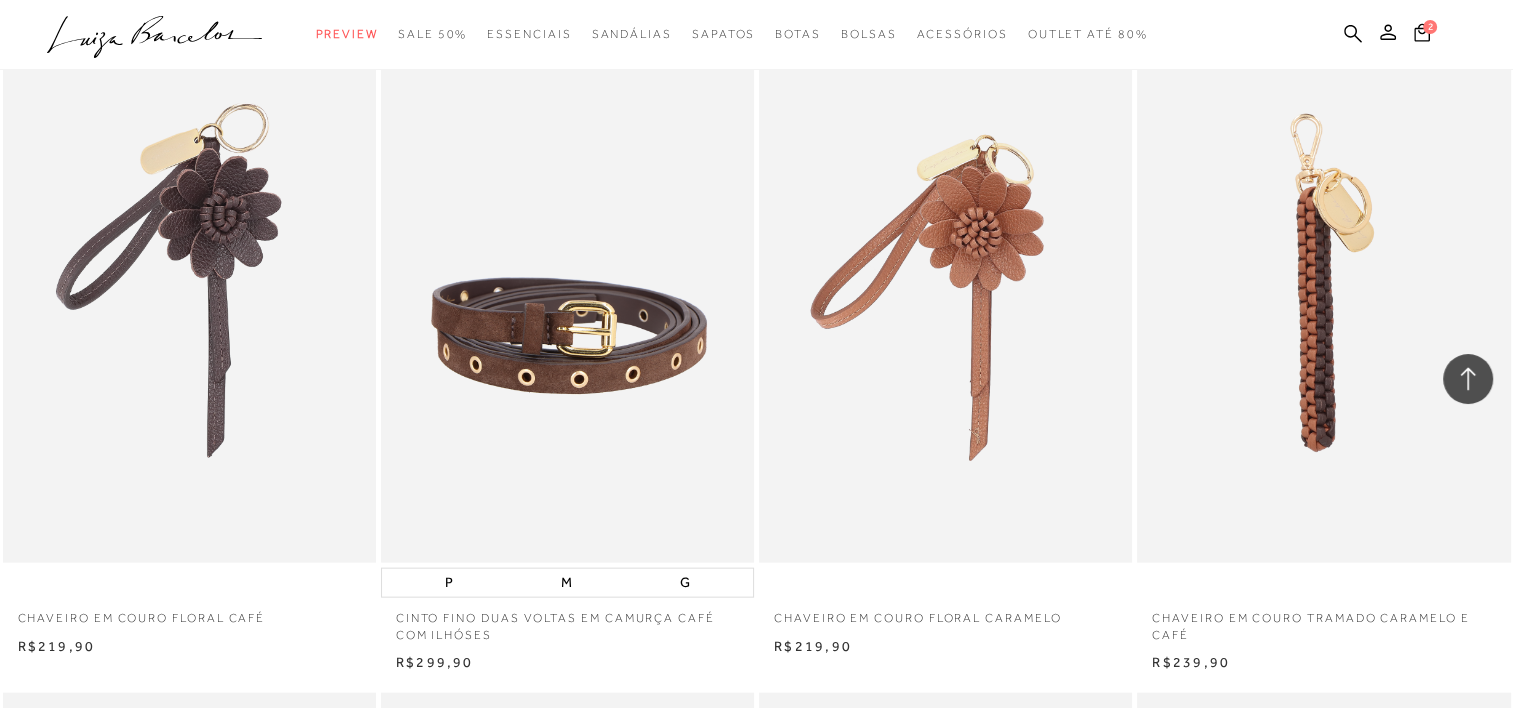 scroll, scrollTop: 4318, scrollLeft: 0, axis: vertical 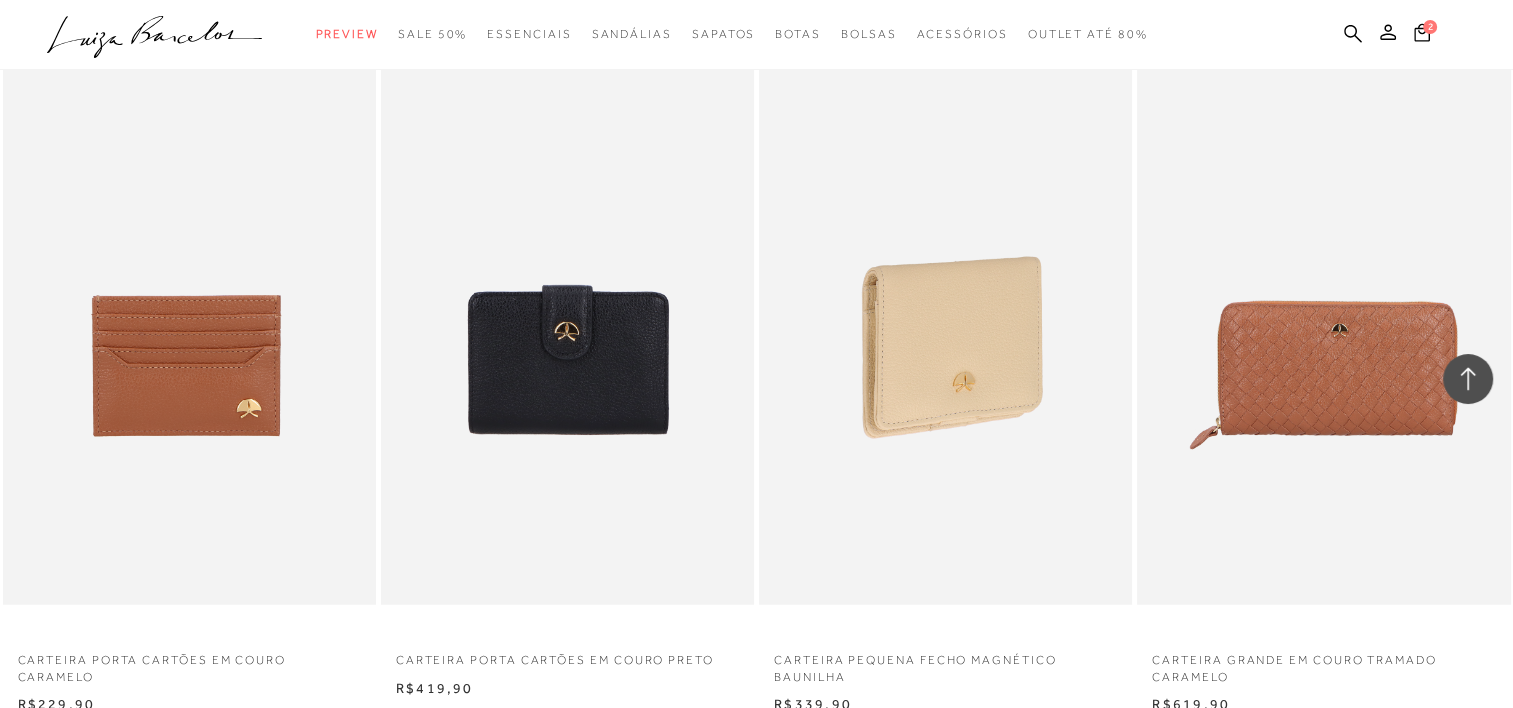 click at bounding box center (946, 325) 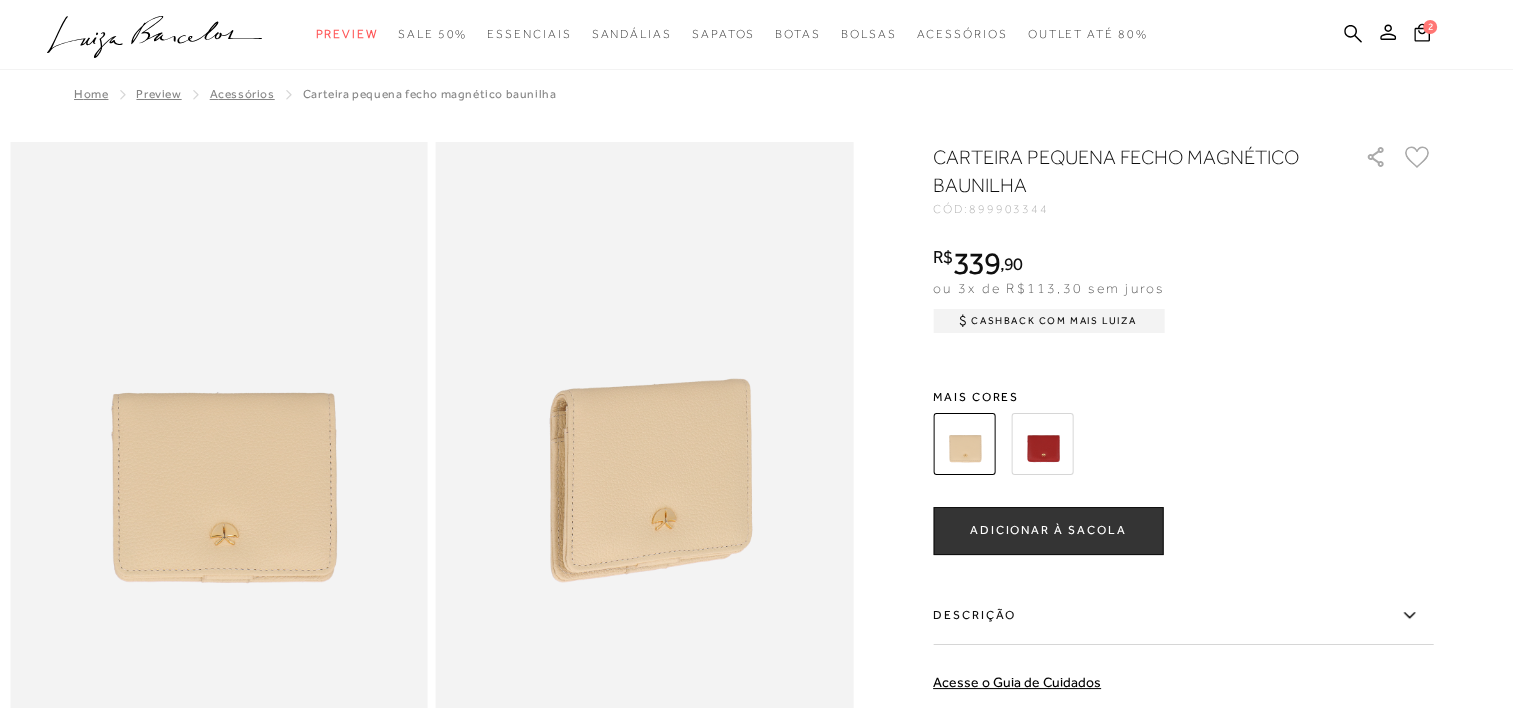 scroll, scrollTop: 0, scrollLeft: 0, axis: both 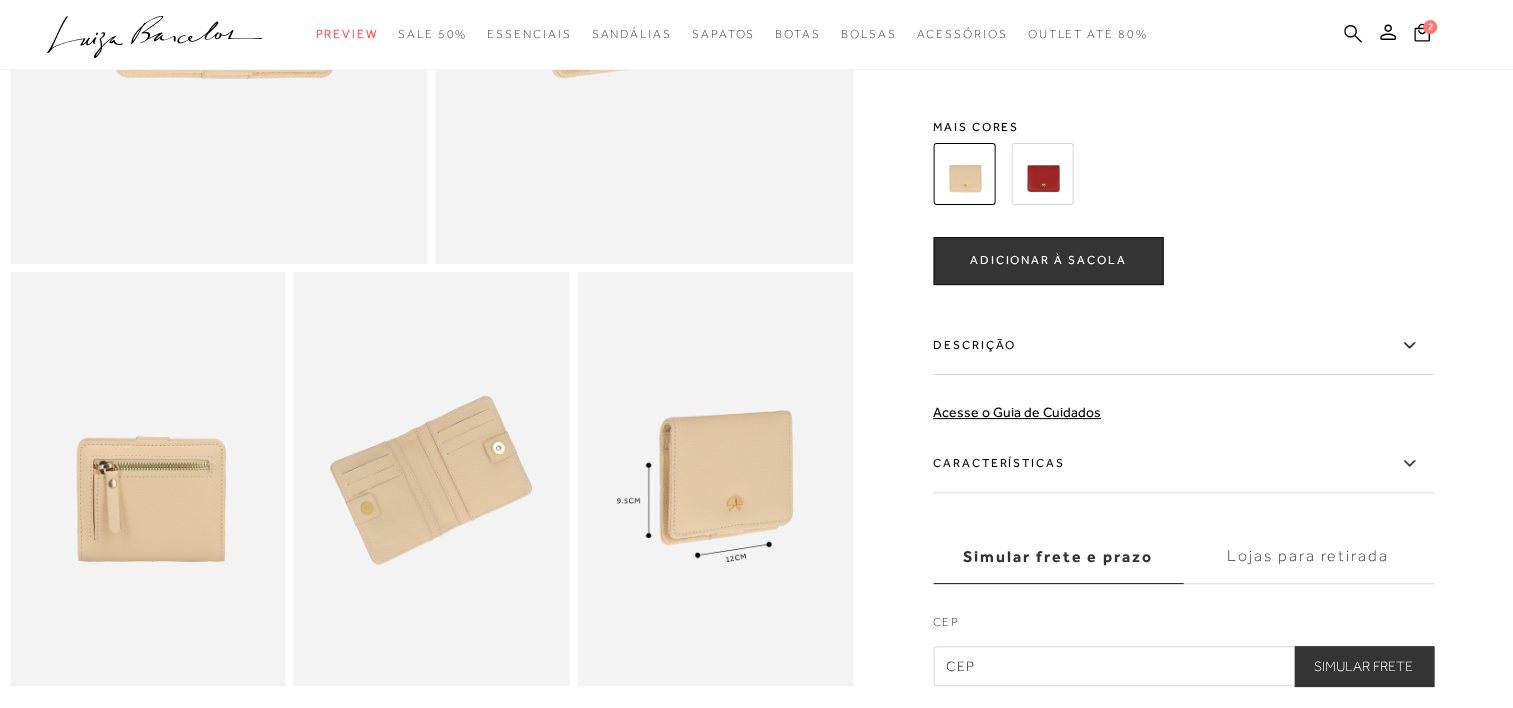 click 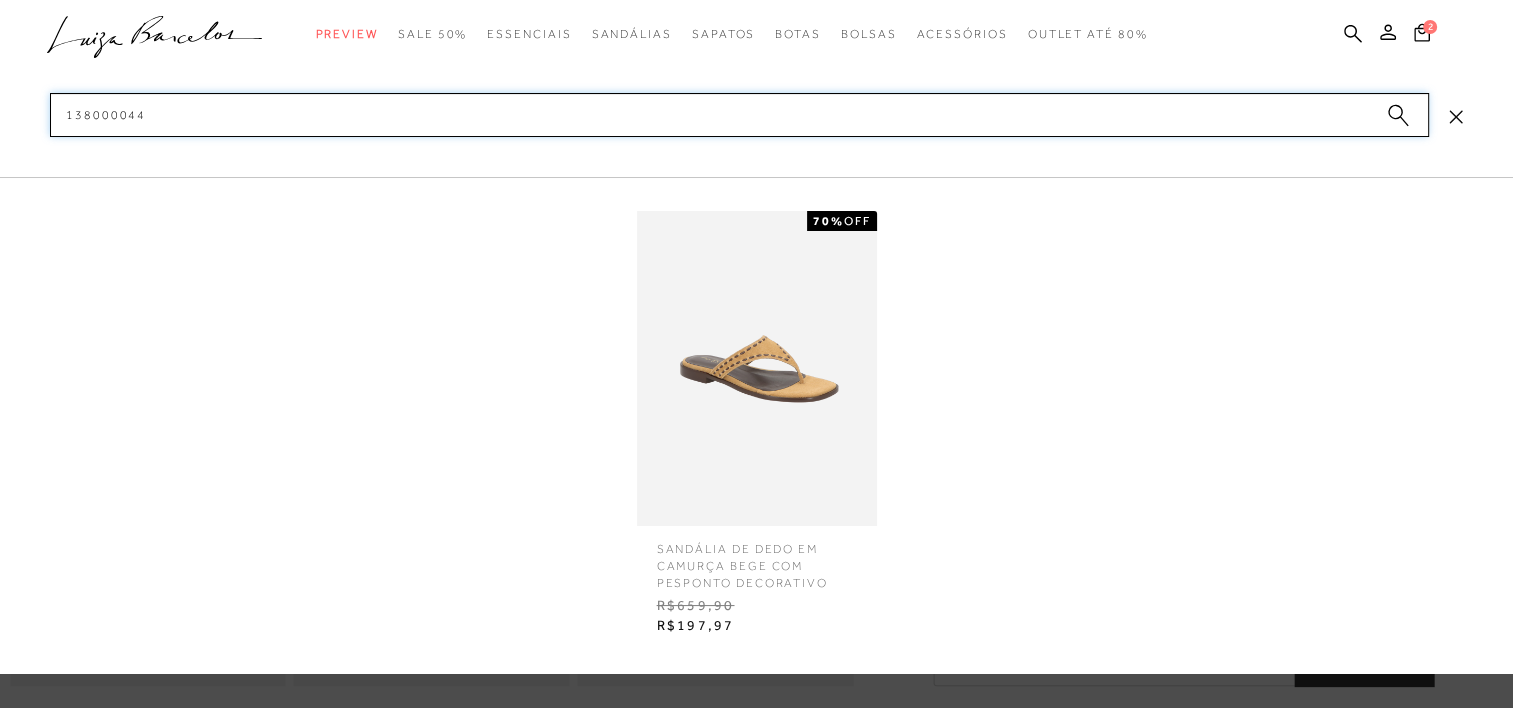 type on "138000044" 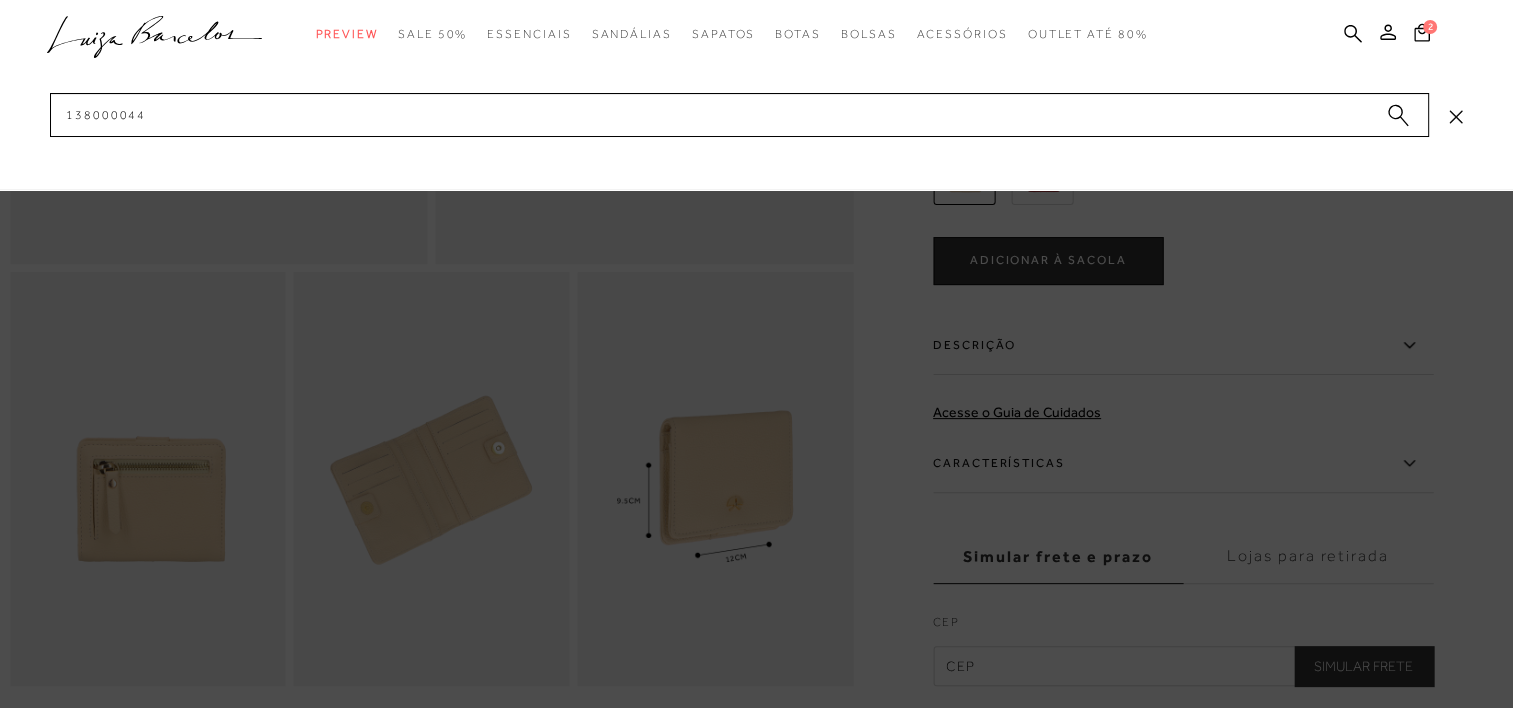 click at bounding box center (756, 354) 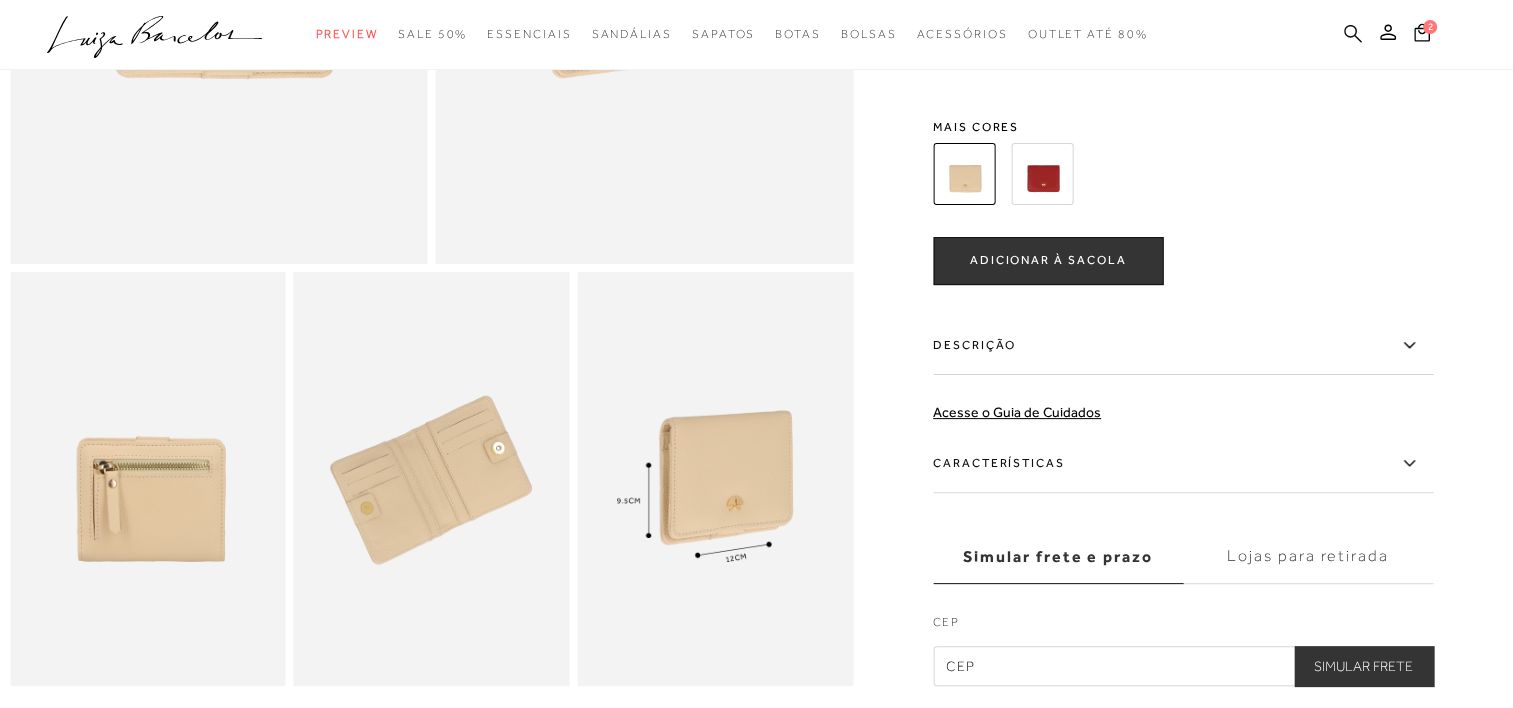 click 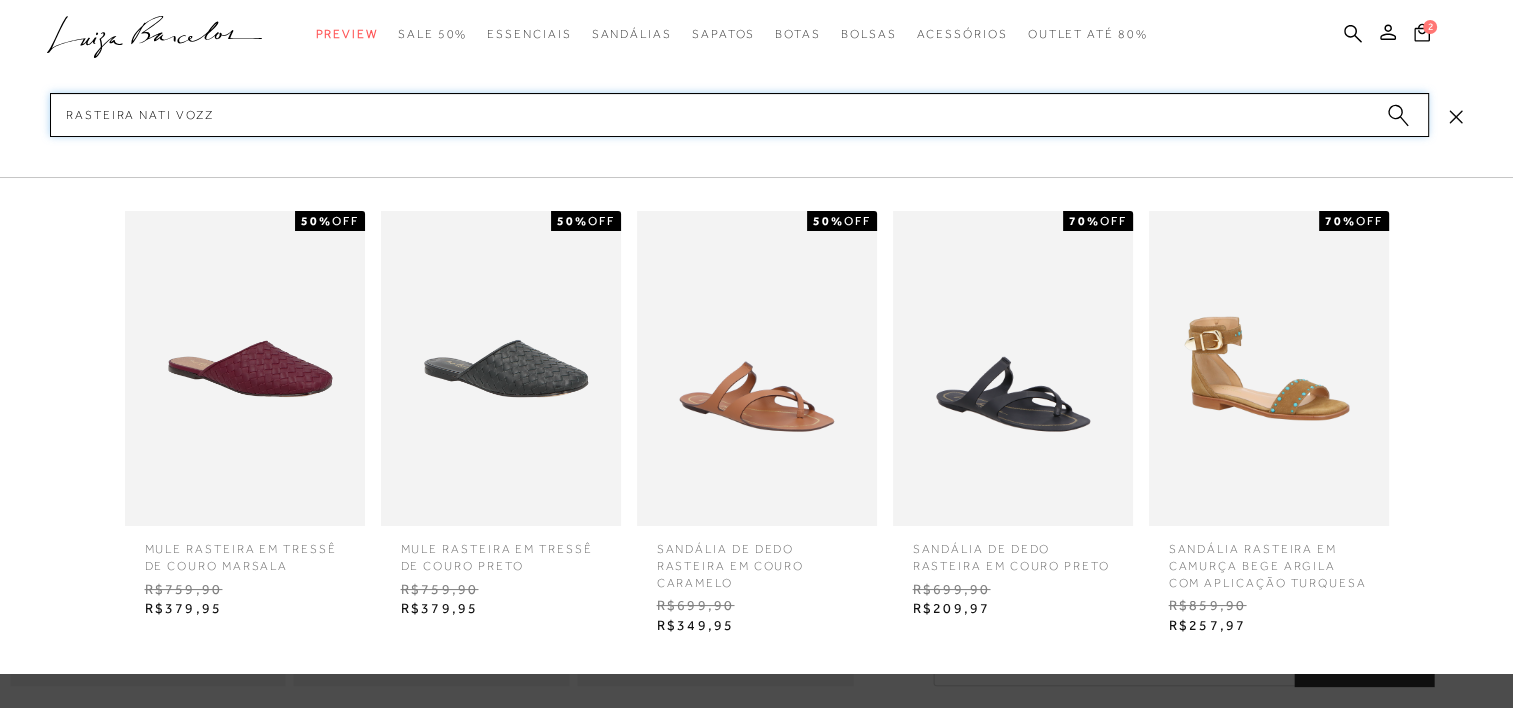 type on "rasteira nati vozza" 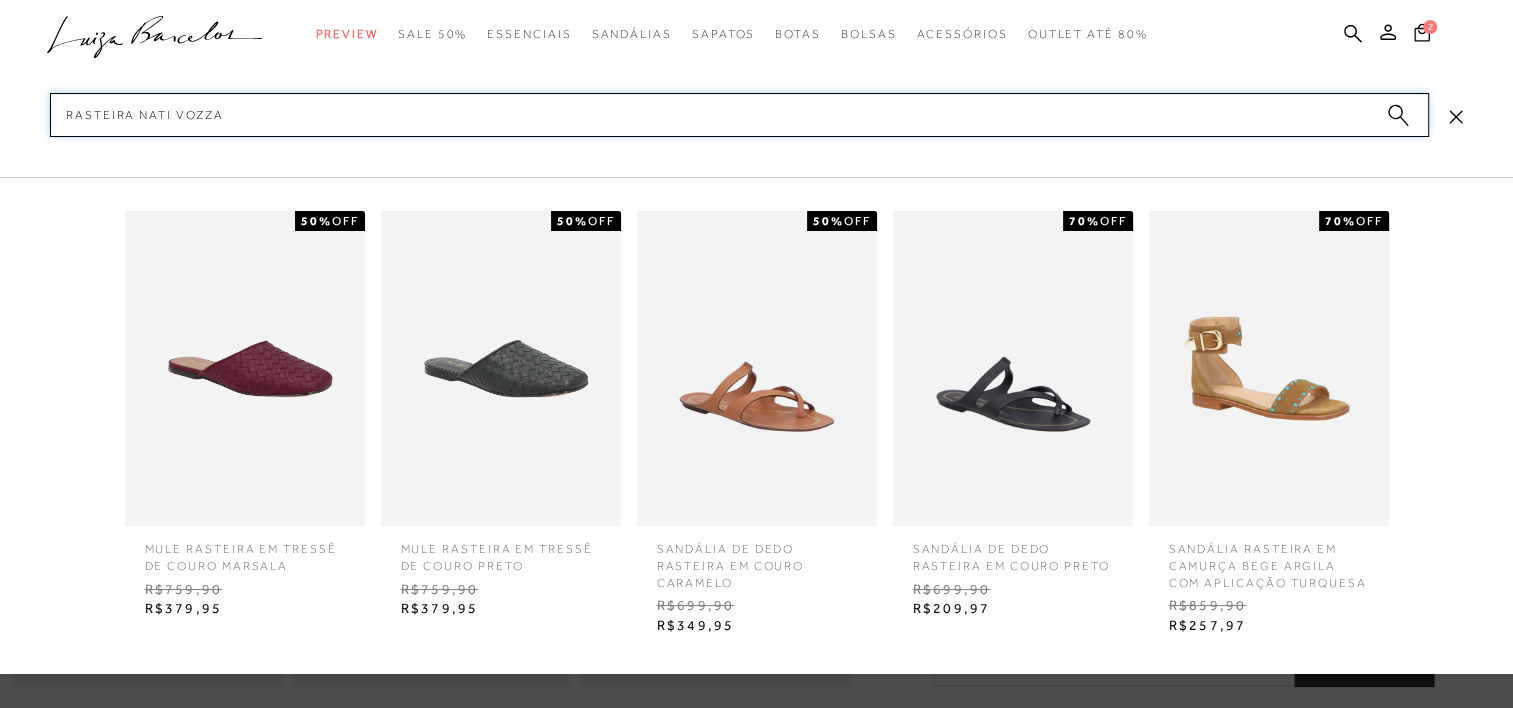 type 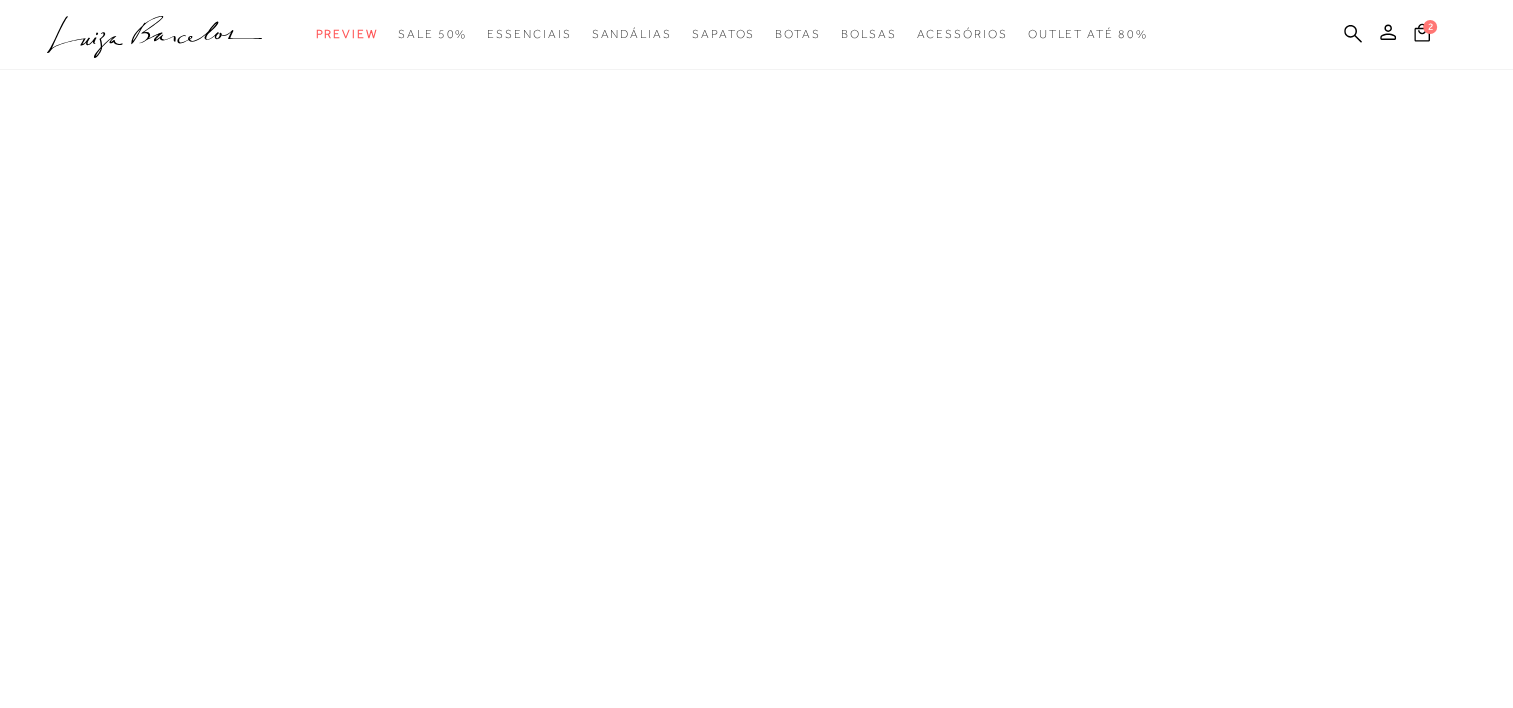 scroll, scrollTop: 0, scrollLeft: 0, axis: both 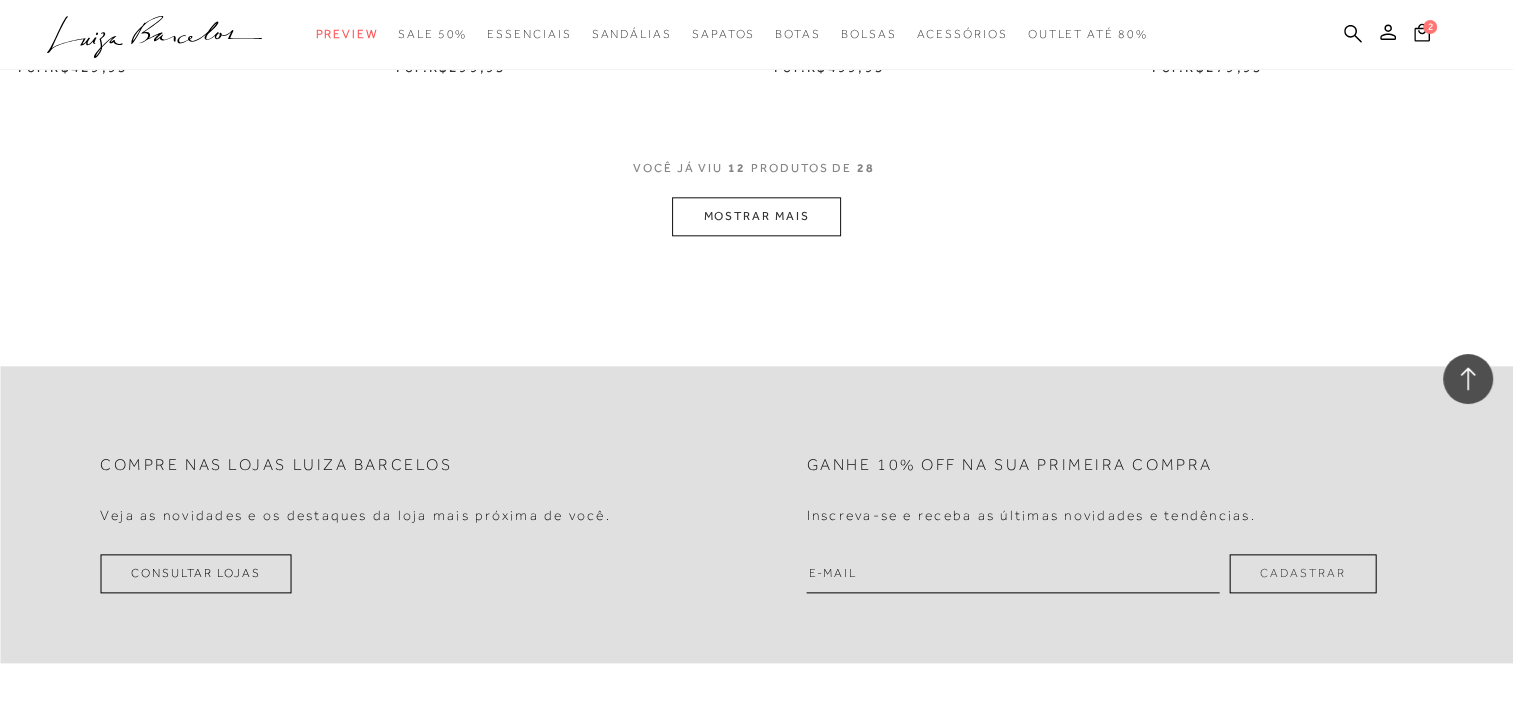 click on "MOSTRAR MAIS" at bounding box center [756, 216] 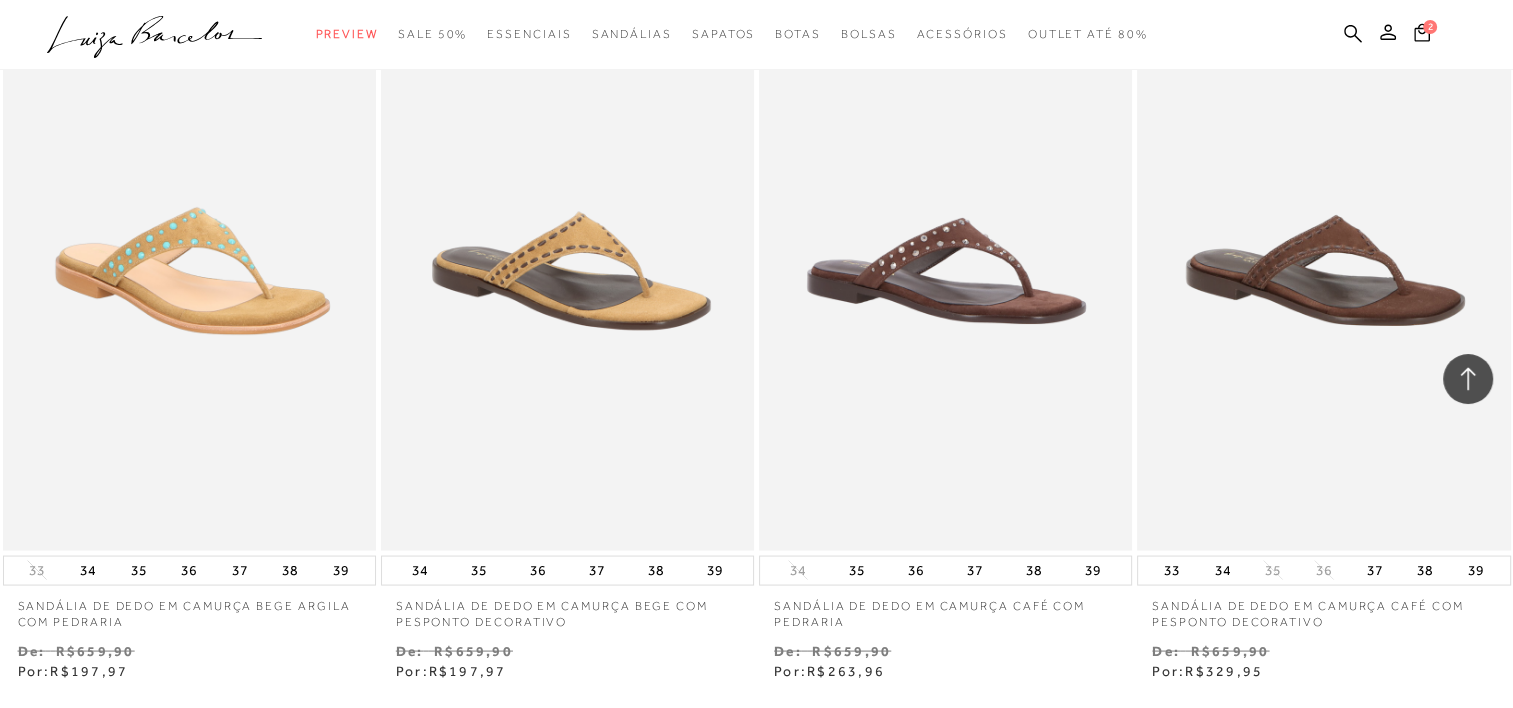 scroll, scrollTop: 3758, scrollLeft: 0, axis: vertical 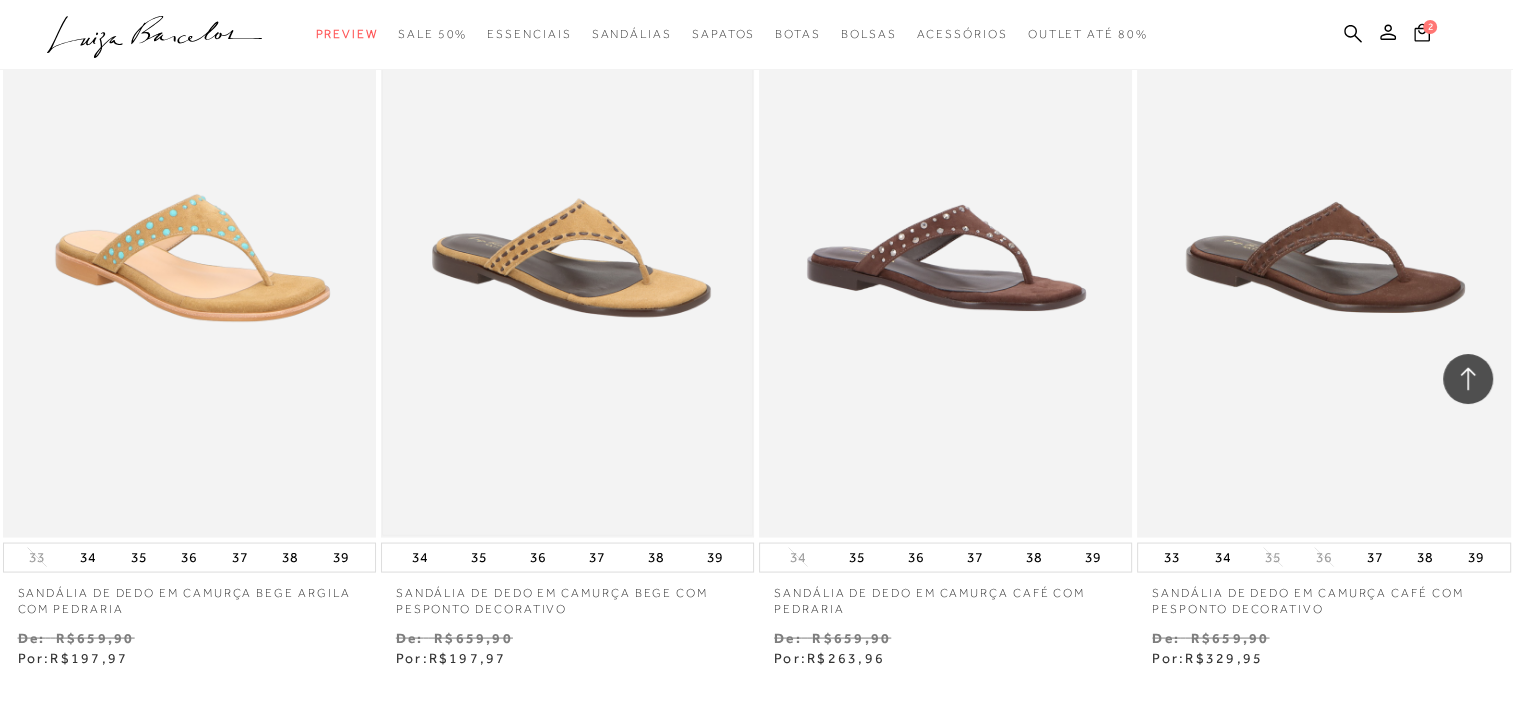 click at bounding box center (567, 257) 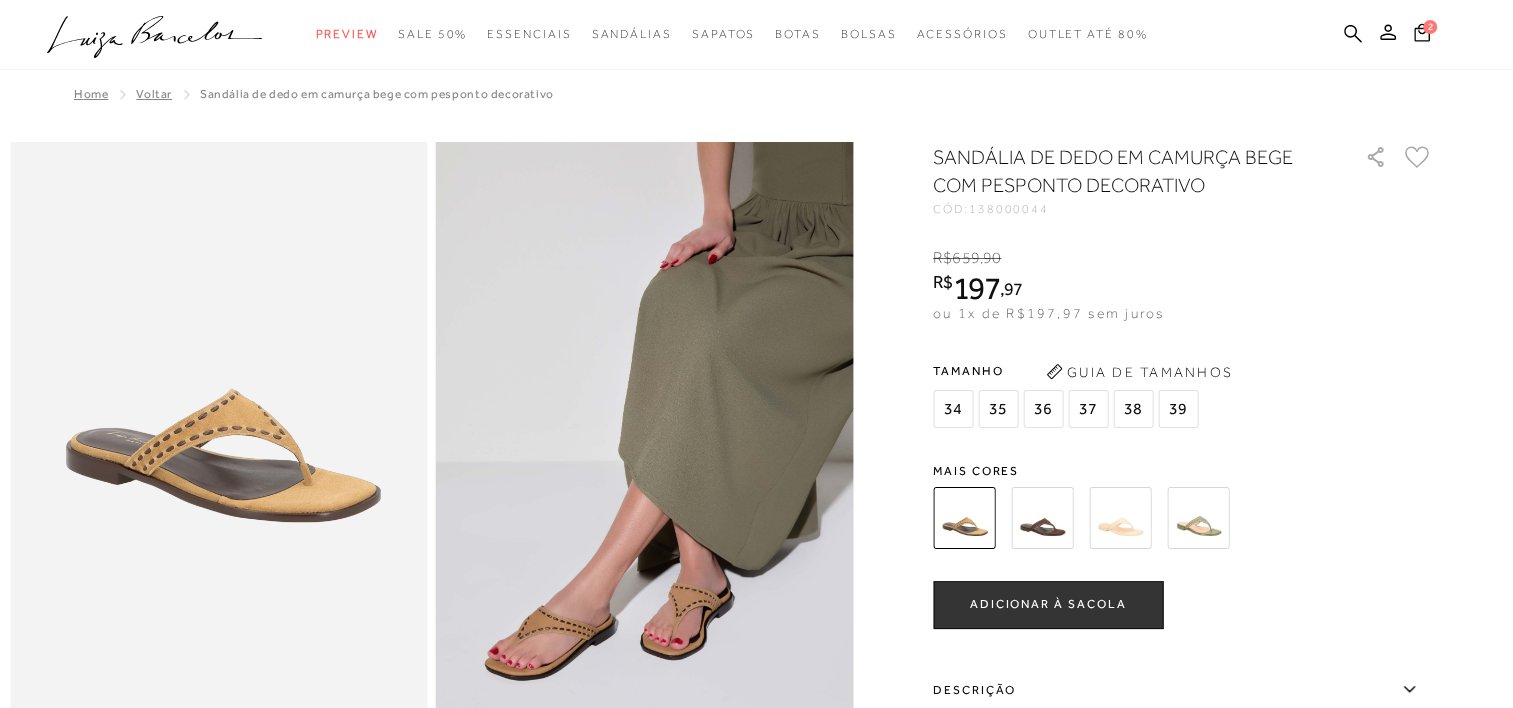 scroll, scrollTop: 0, scrollLeft: 0, axis: both 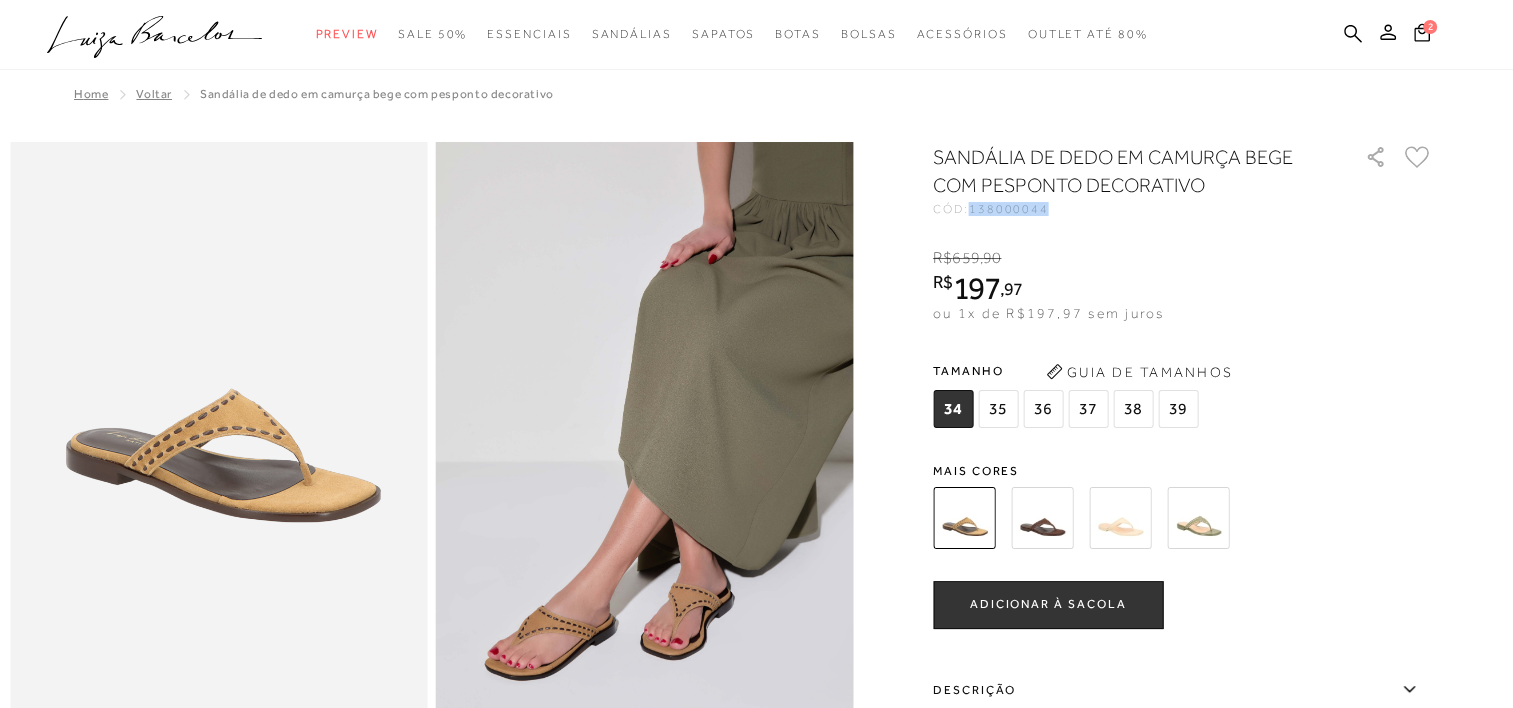 drag, startPoint x: 980, startPoint y: 213, endPoint x: 1068, endPoint y: 219, distance: 88.20431 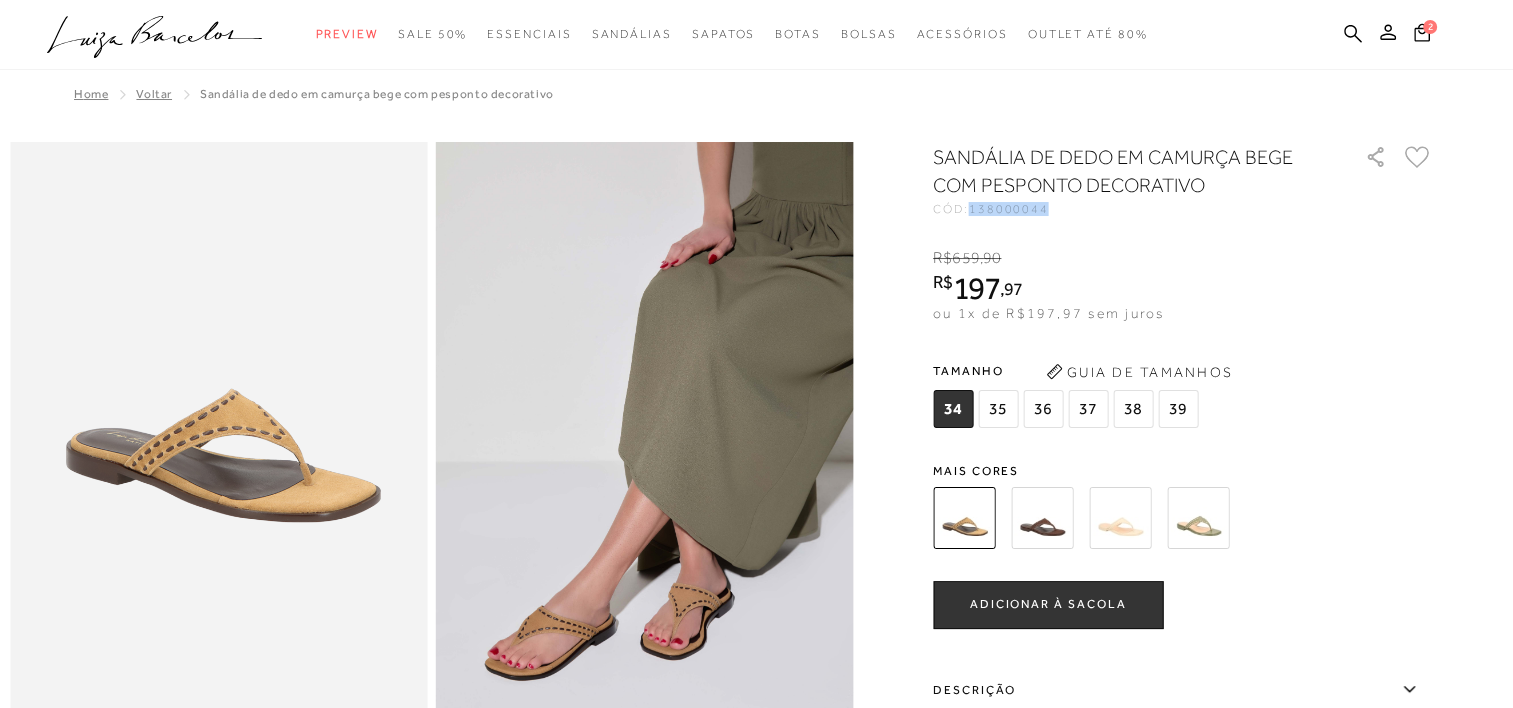 copy on "138000044" 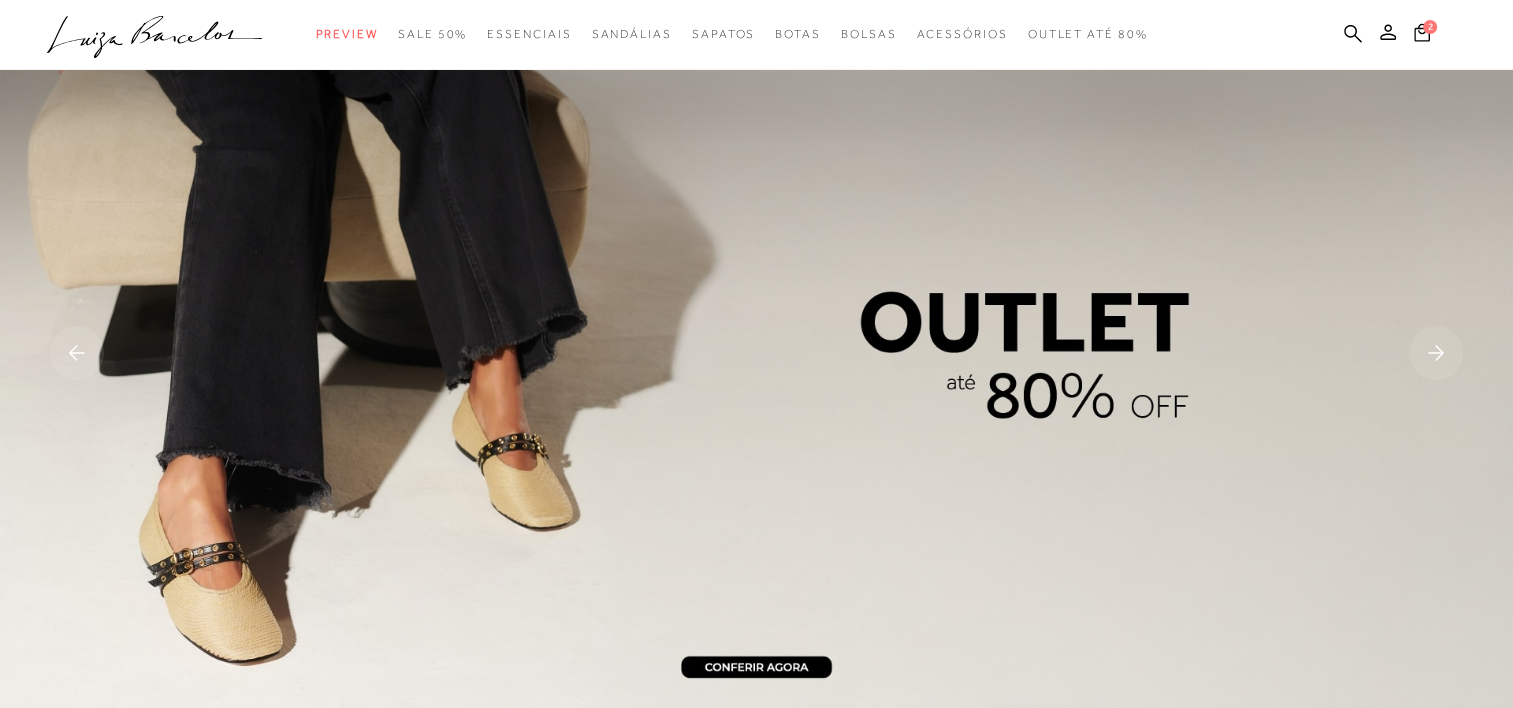 scroll, scrollTop: 0, scrollLeft: 0, axis: both 